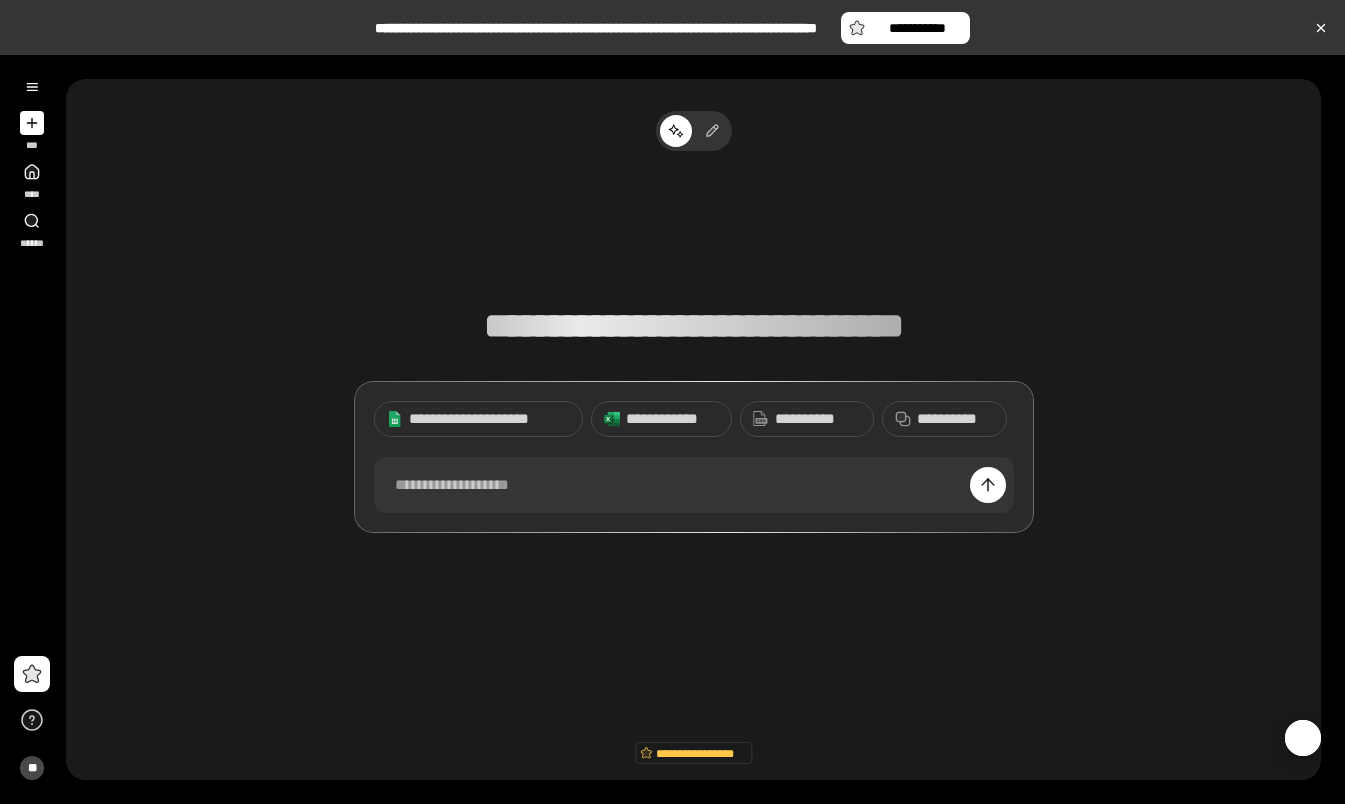 scroll, scrollTop: 0, scrollLeft: 0, axis: both 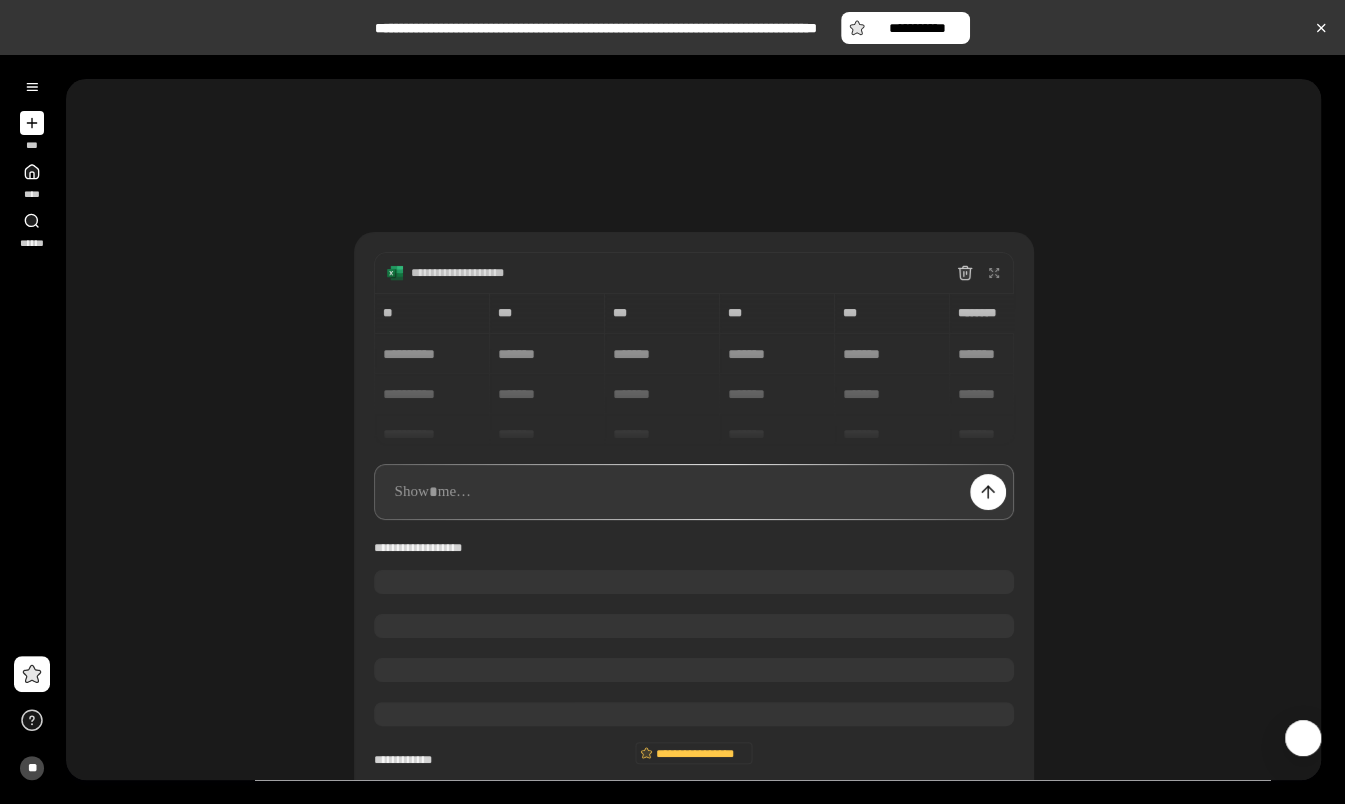 click on "[PHONE]" at bounding box center (694, 369) 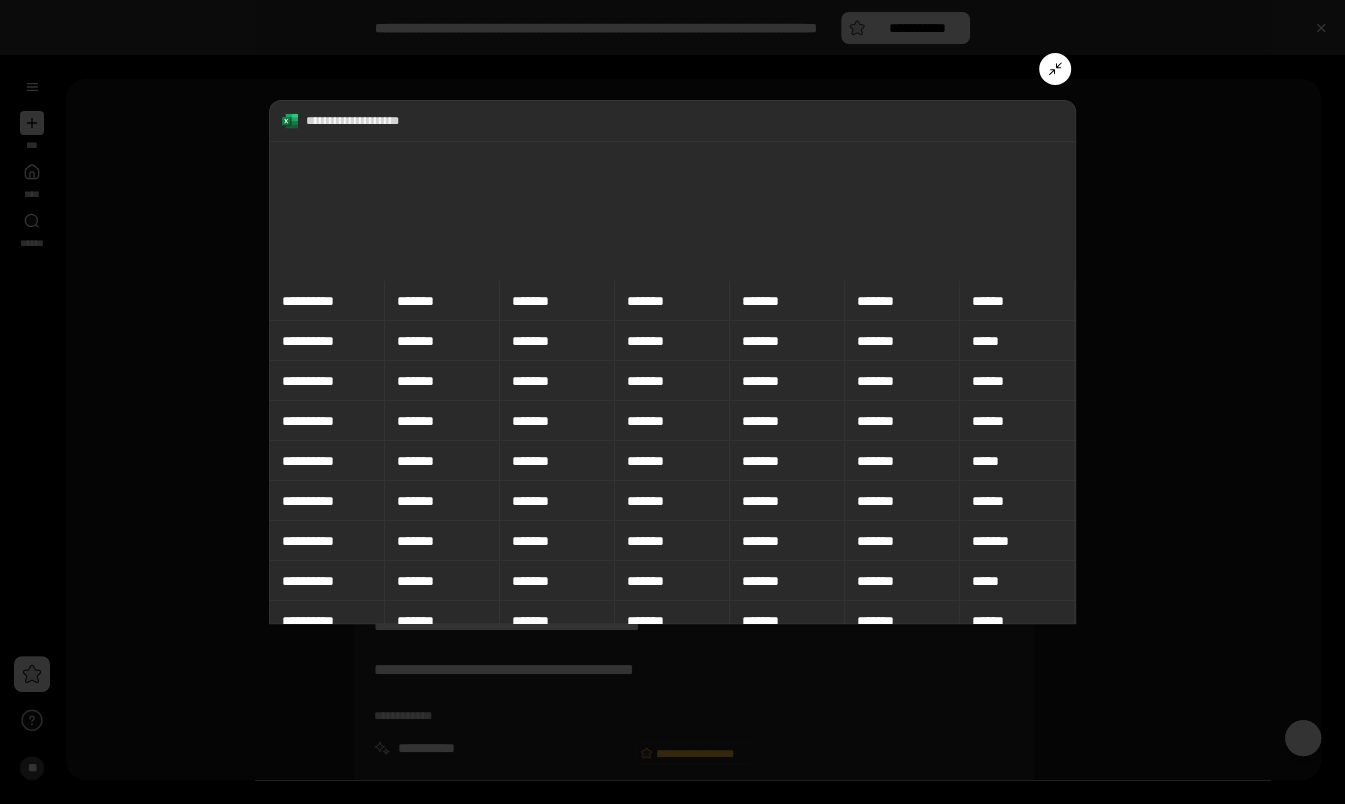 scroll, scrollTop: 0, scrollLeft: 0, axis: both 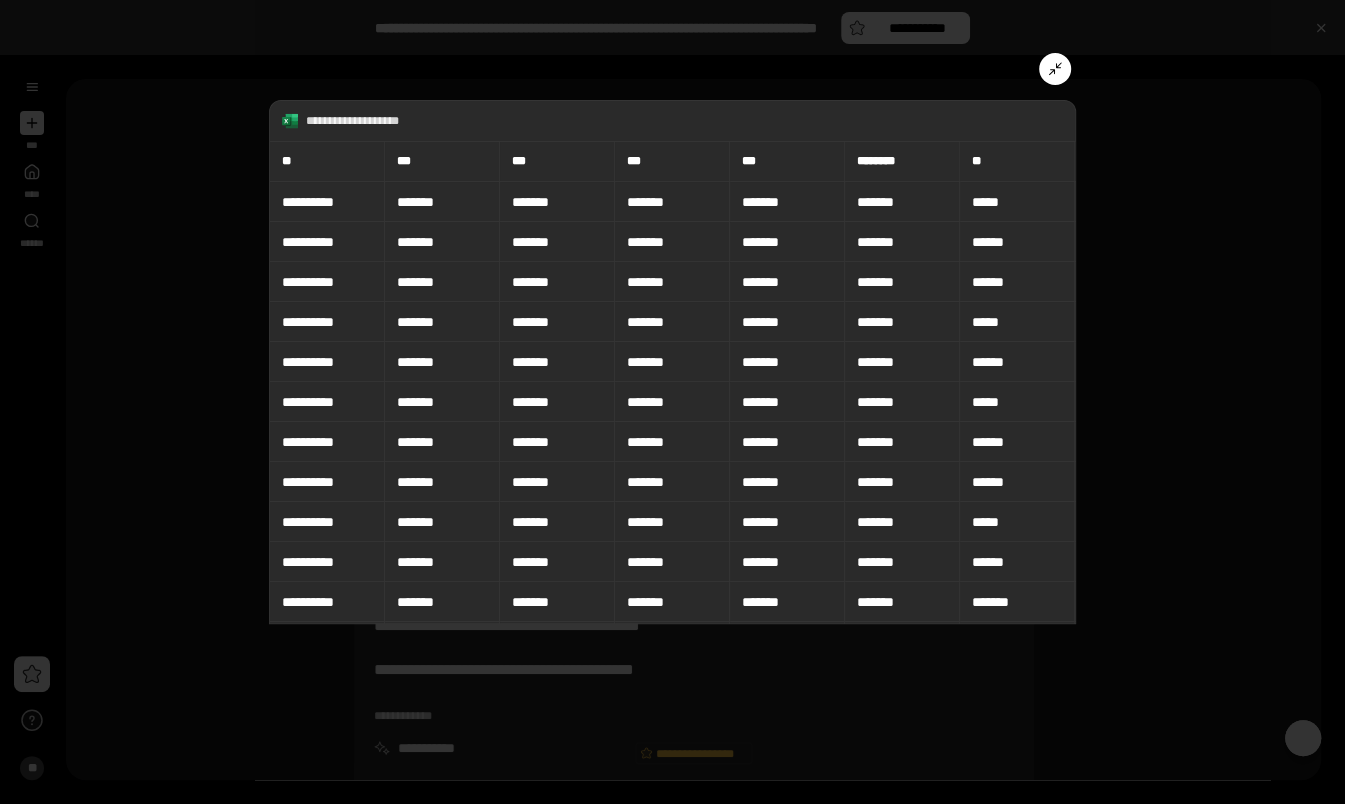 click at bounding box center [1055, 69] 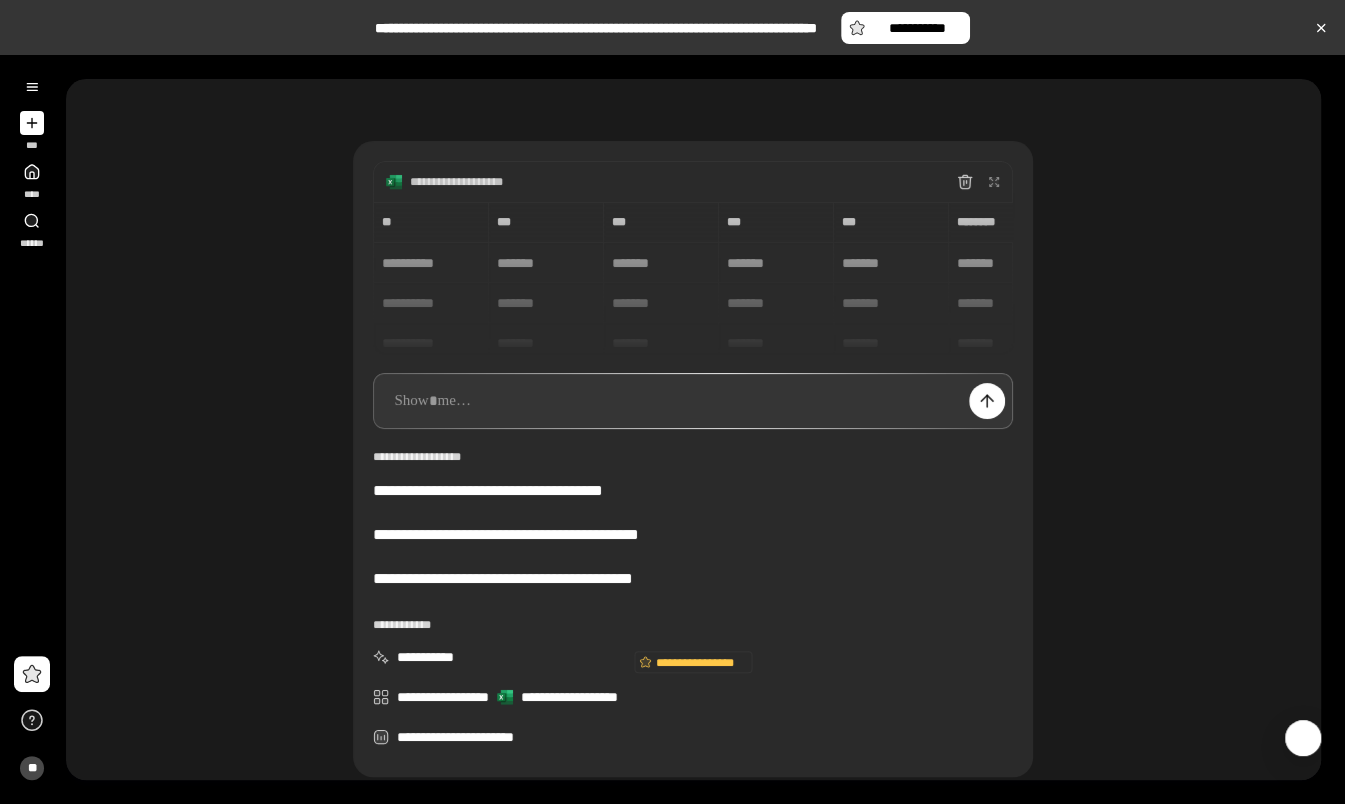 scroll, scrollTop: 0, scrollLeft: 0, axis: both 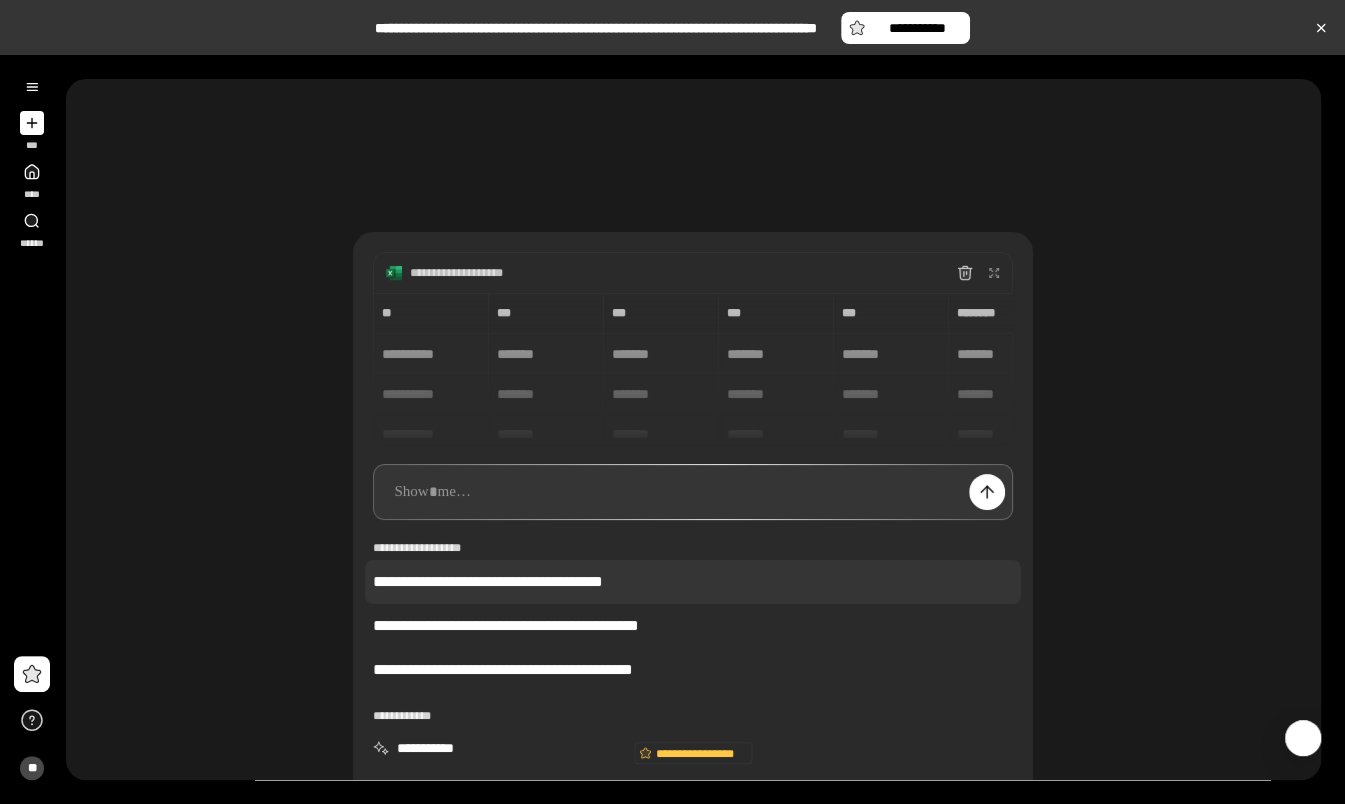 click on "**********" at bounding box center [693, 582] 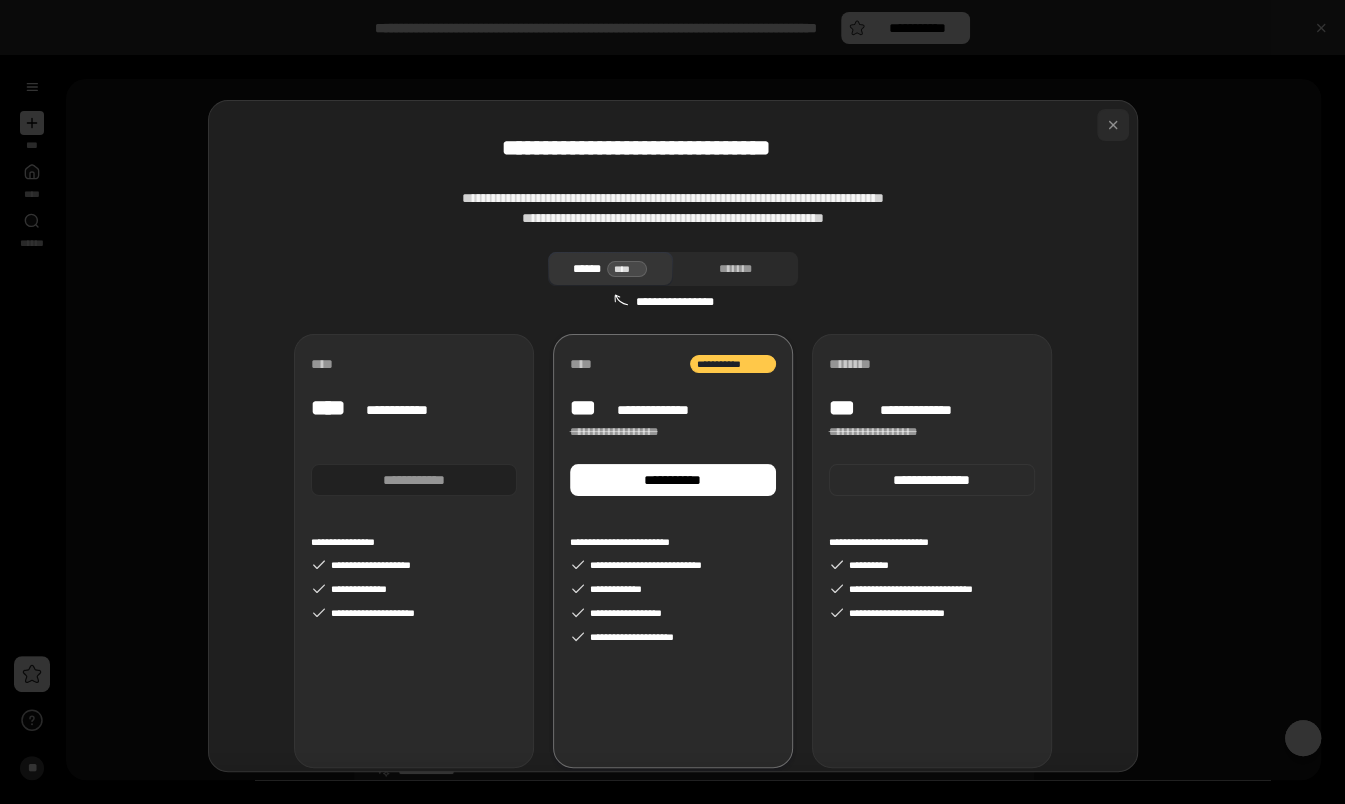 click at bounding box center (1113, 125) 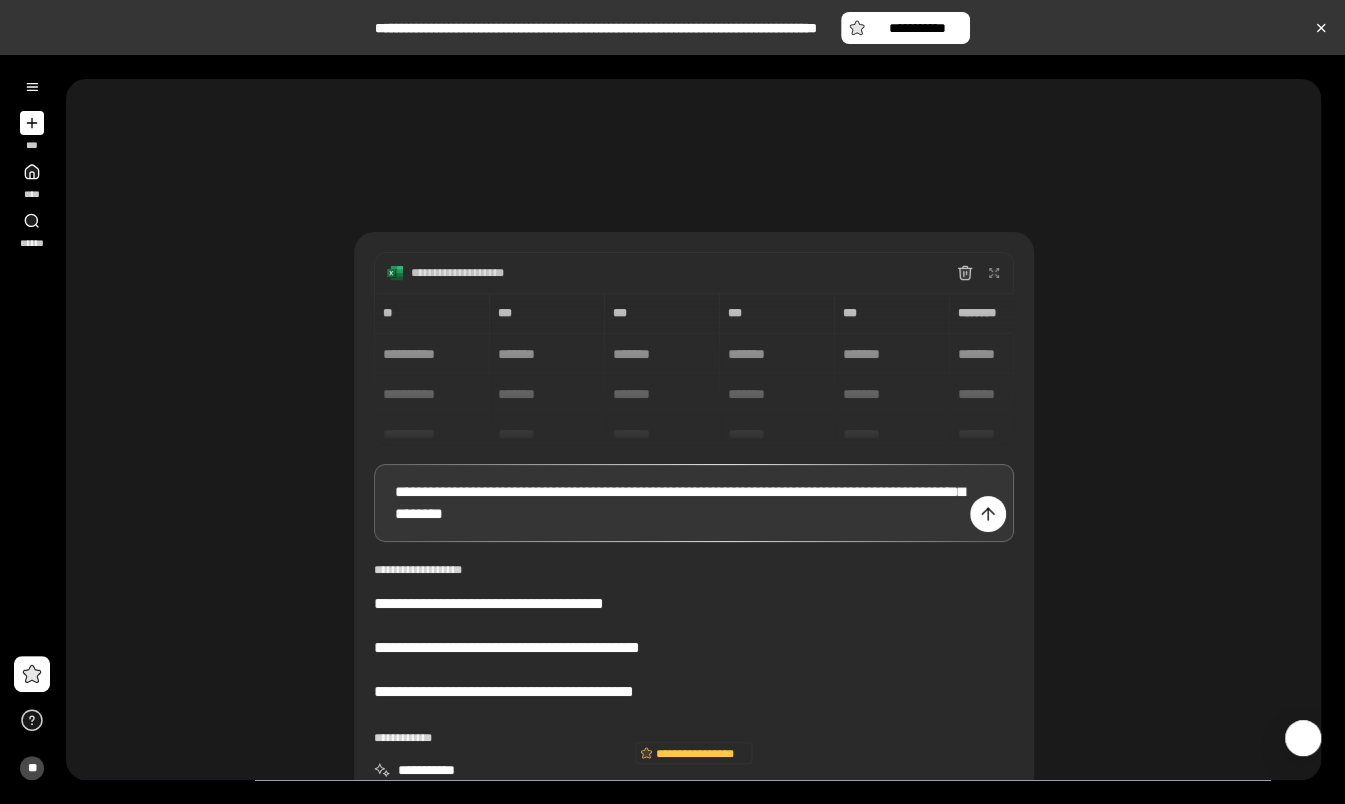 click on "[PHONE] [EMAIL]" at bounding box center [693, 500] 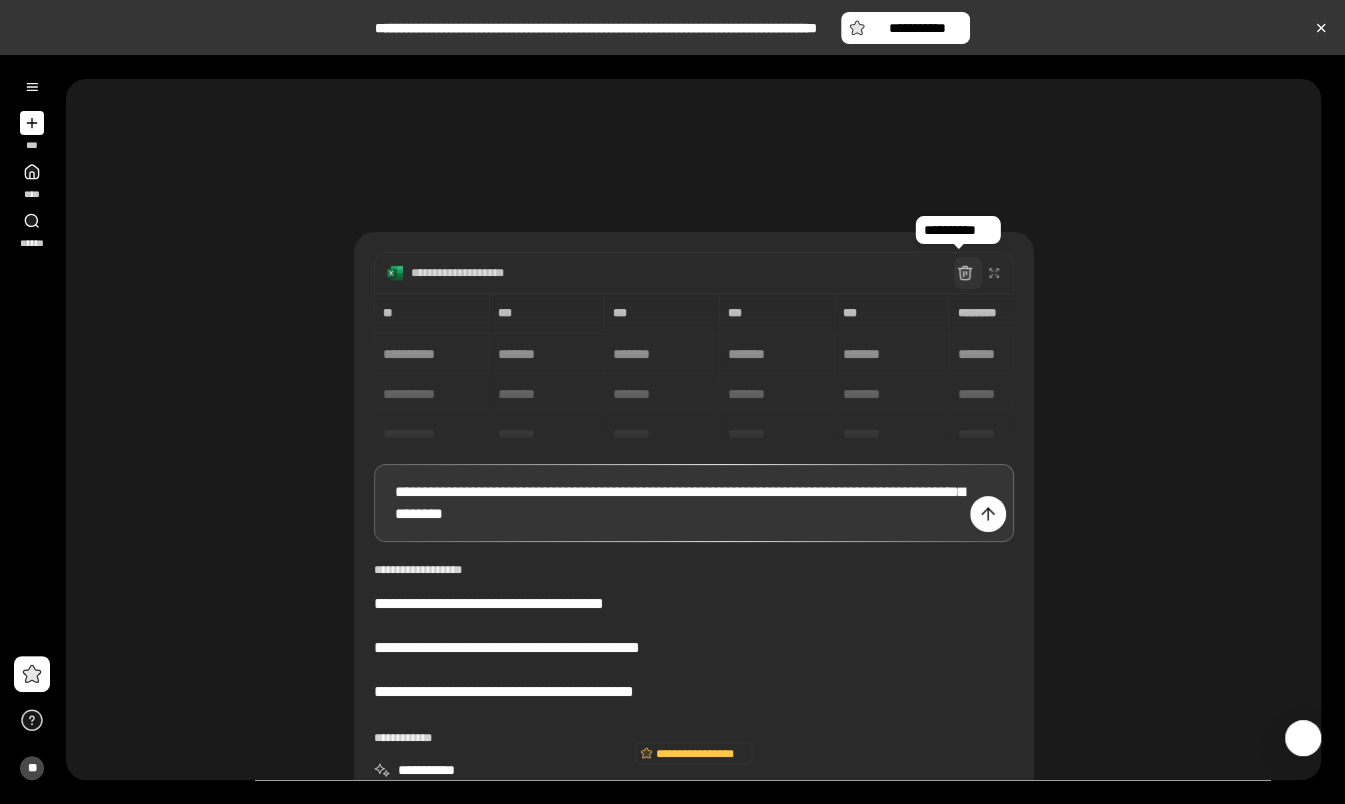 click 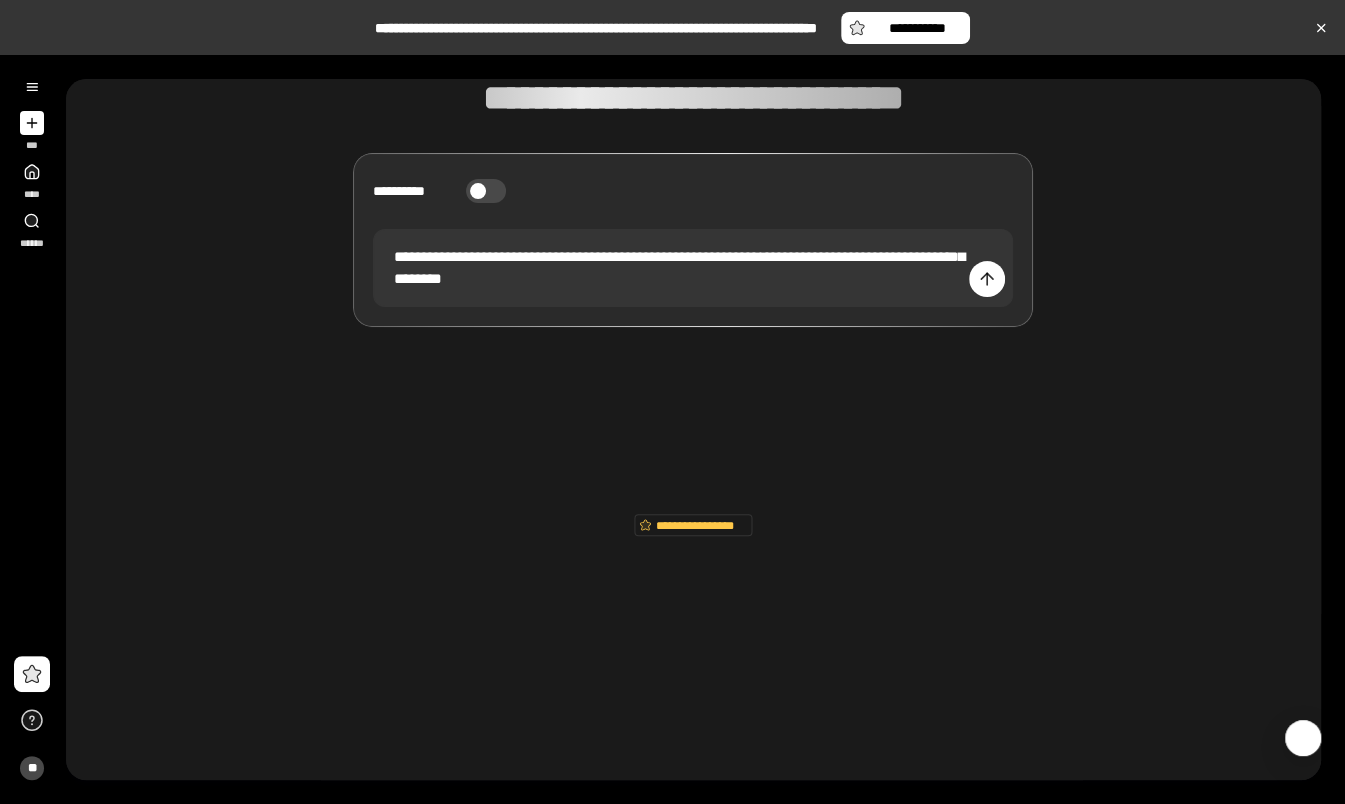 scroll, scrollTop: 0, scrollLeft: 0, axis: both 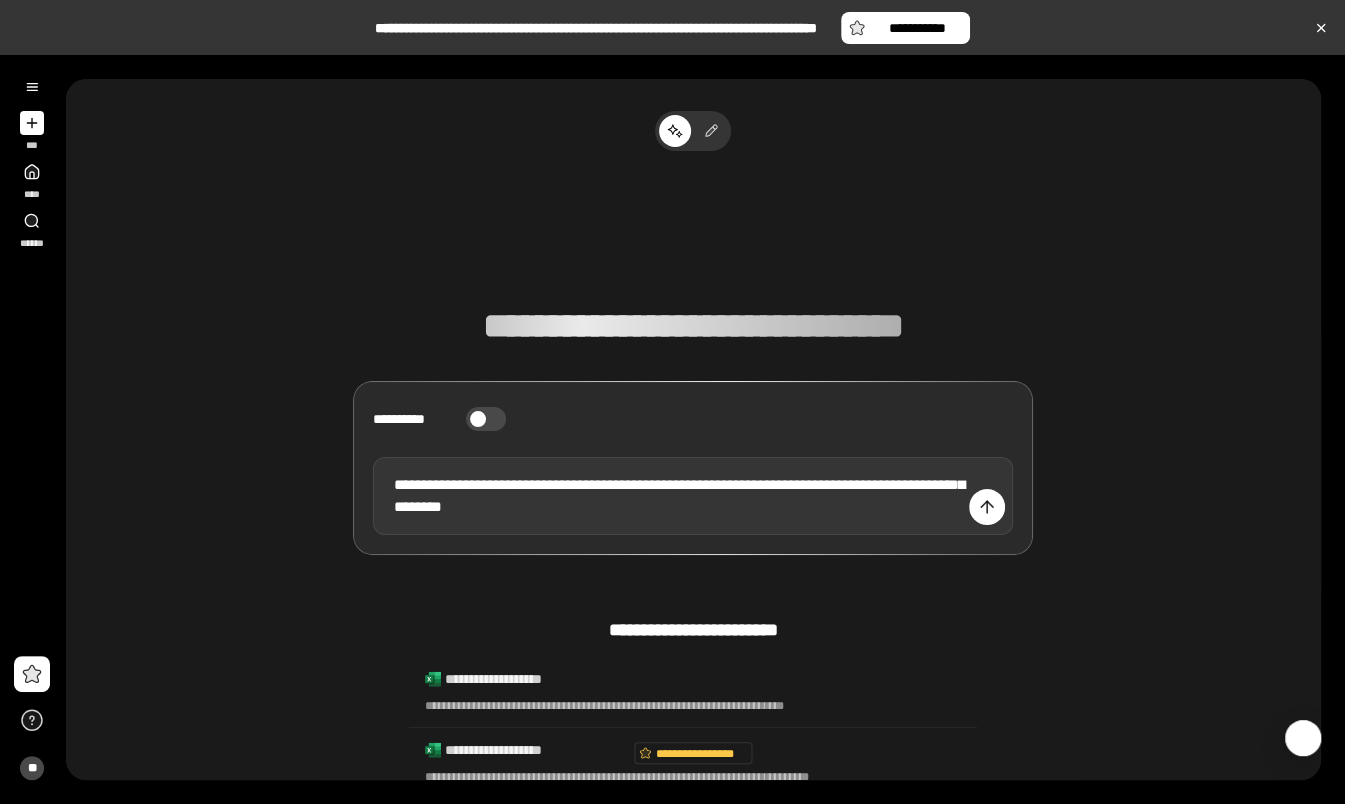 click on "**********" at bounding box center [693, 495] 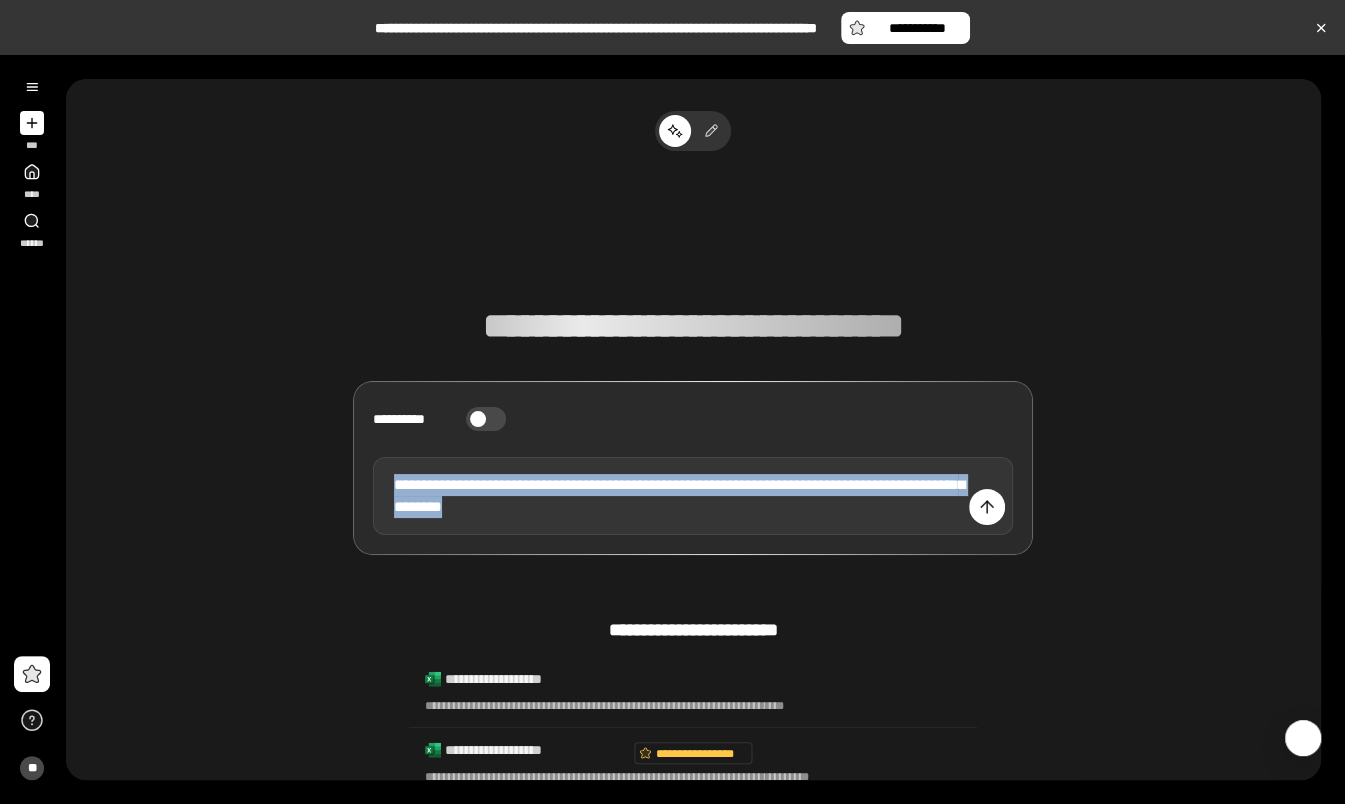 type 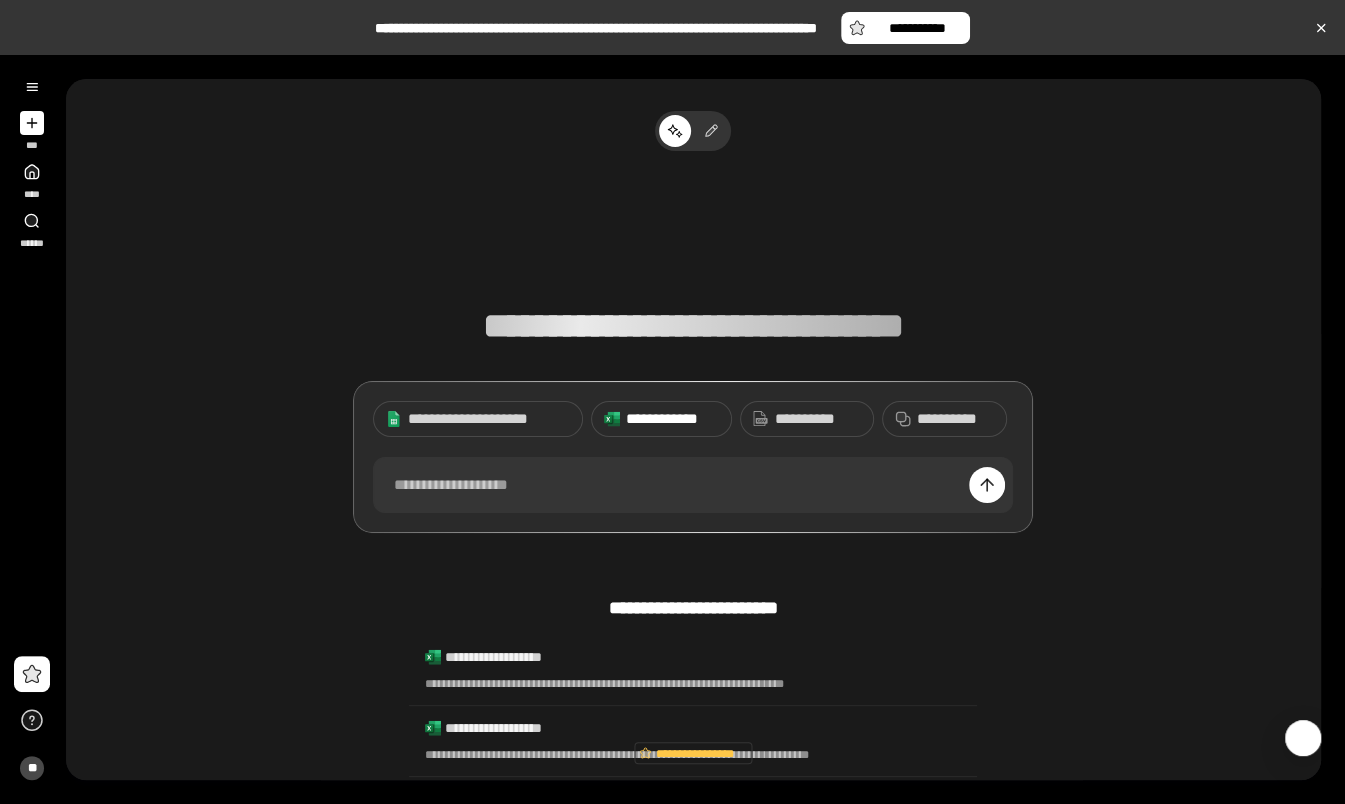 click on "**********" at bounding box center (672, 419) 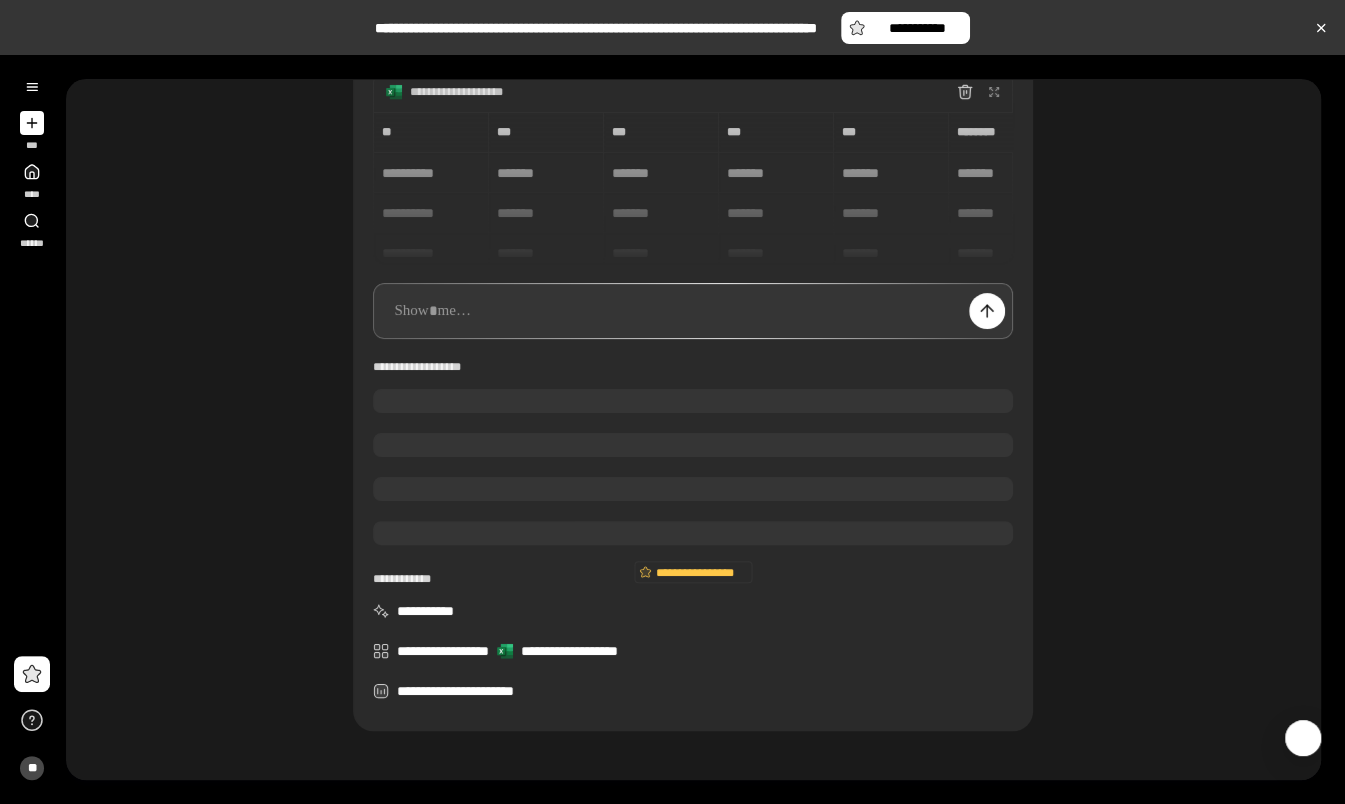 scroll, scrollTop: 163, scrollLeft: 0, axis: vertical 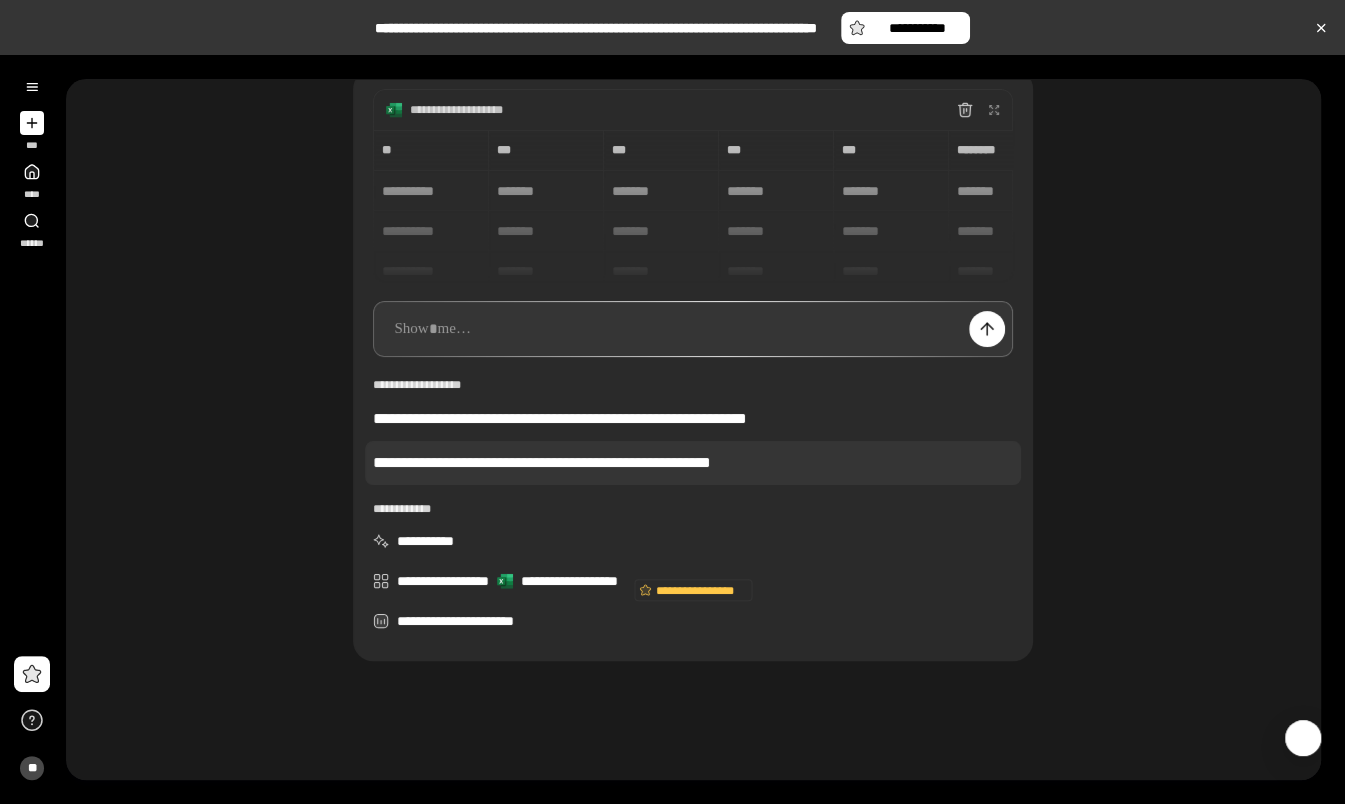 click on "**********" at bounding box center [693, 463] 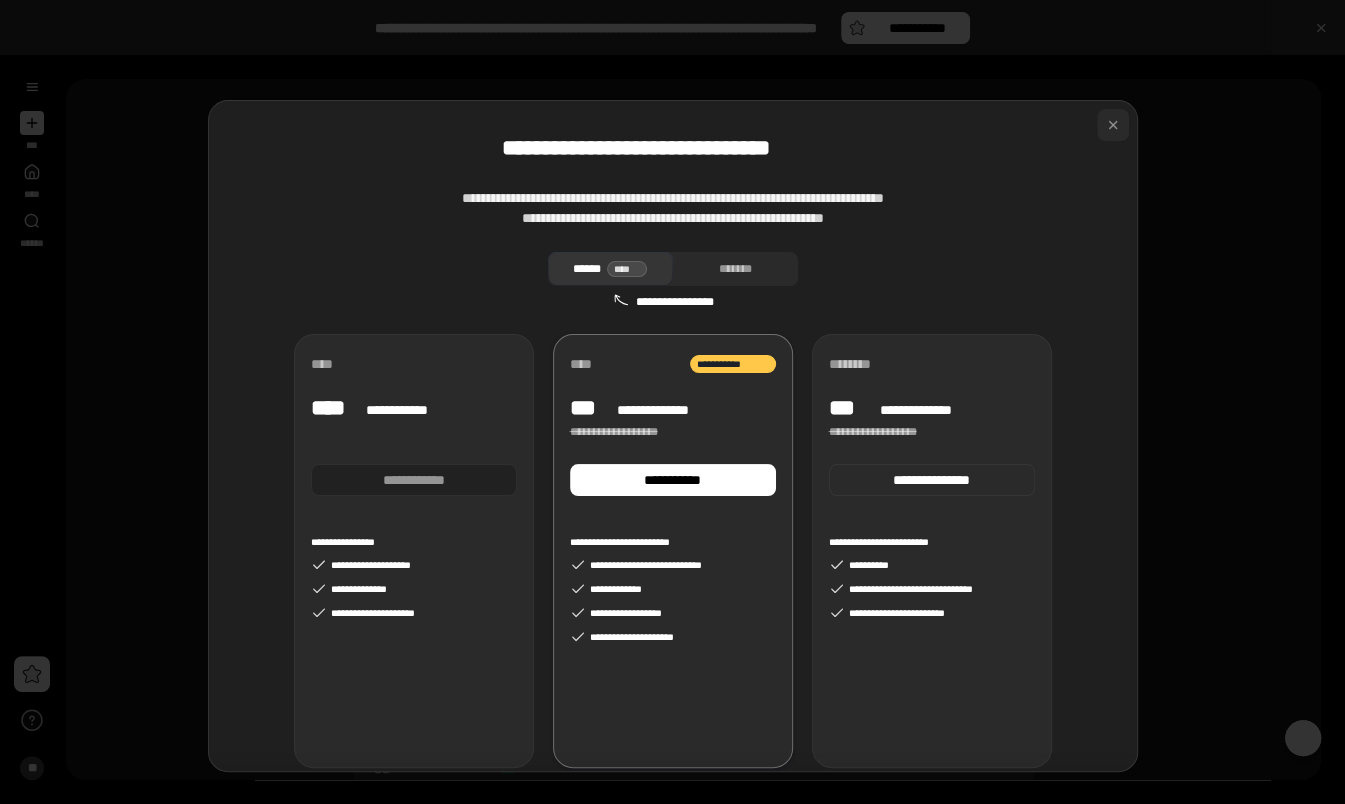 click at bounding box center (1113, 125) 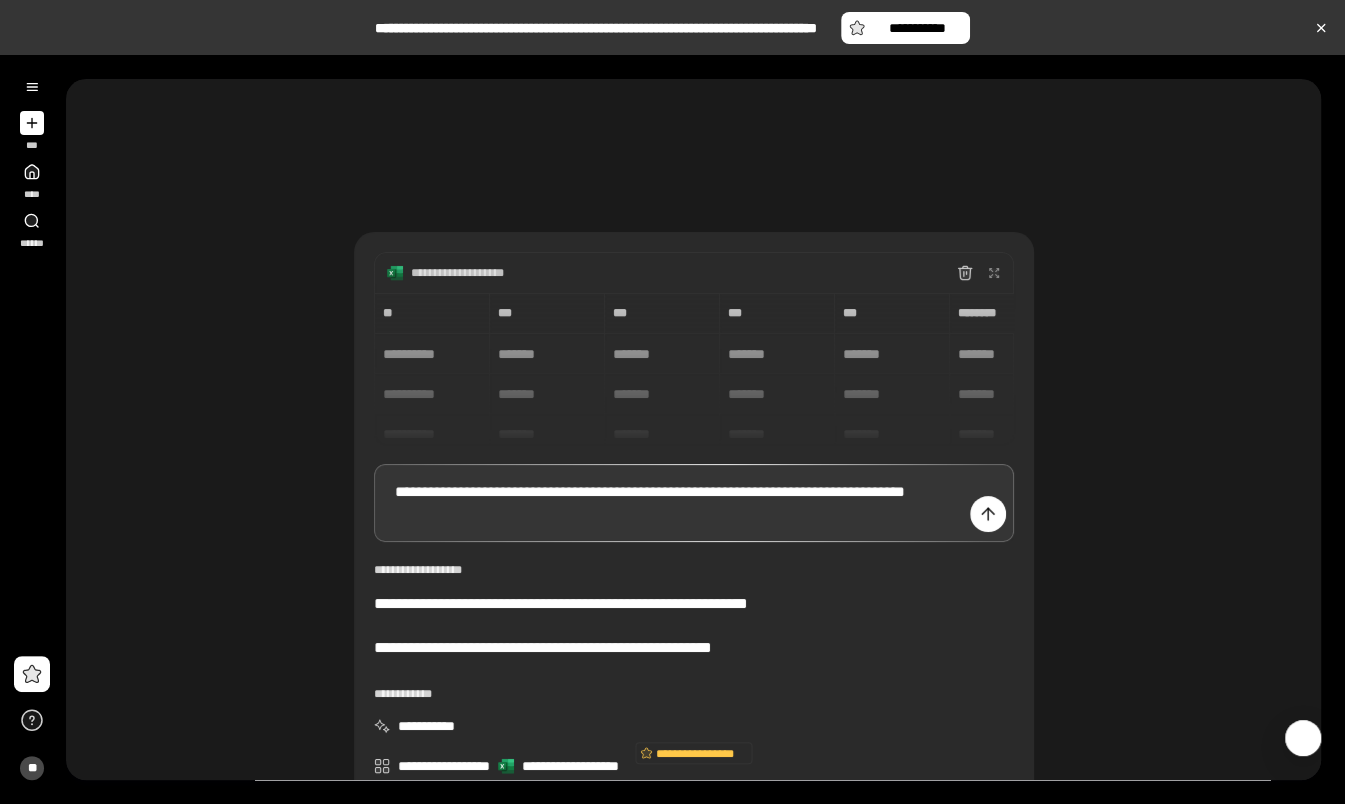click on "[PHONE]" at bounding box center [694, 369] 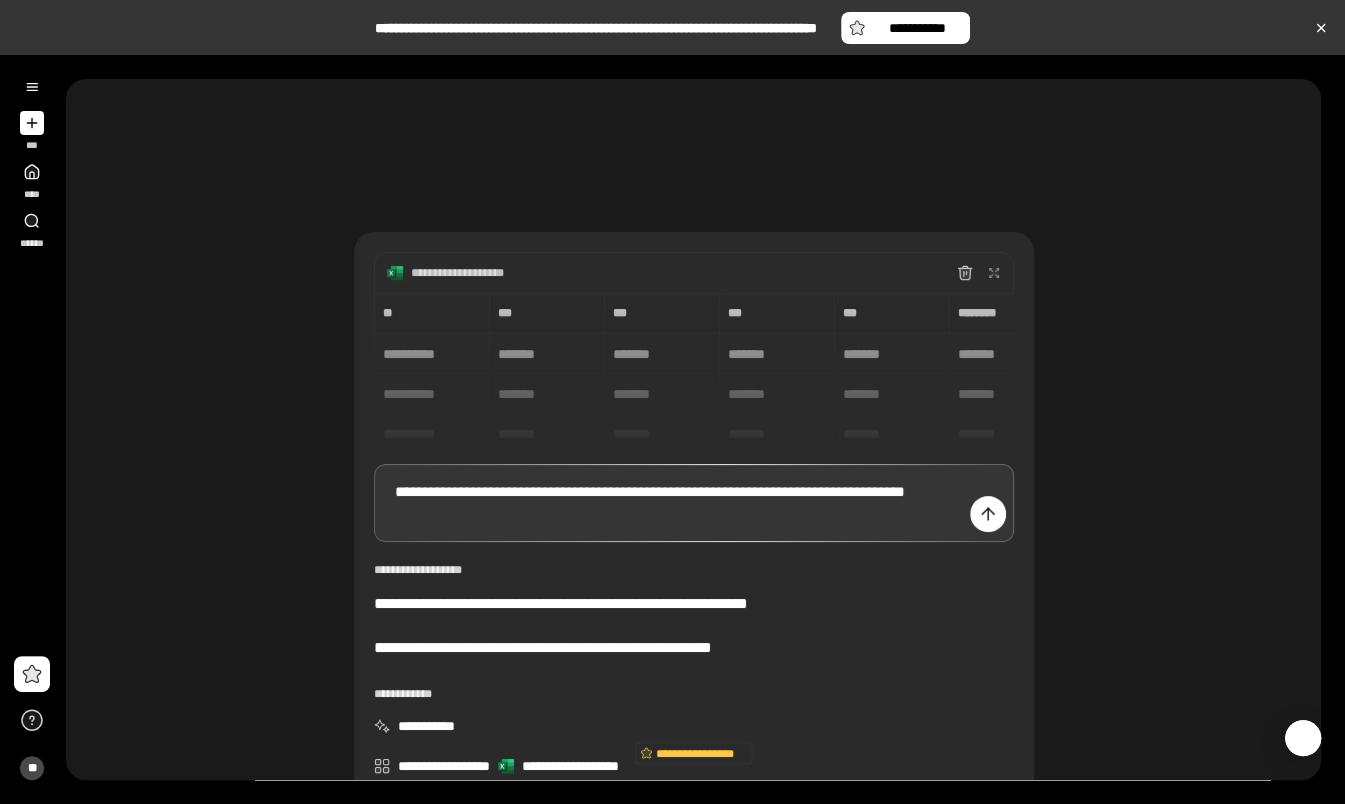 scroll, scrollTop: 14, scrollLeft: 0, axis: vertical 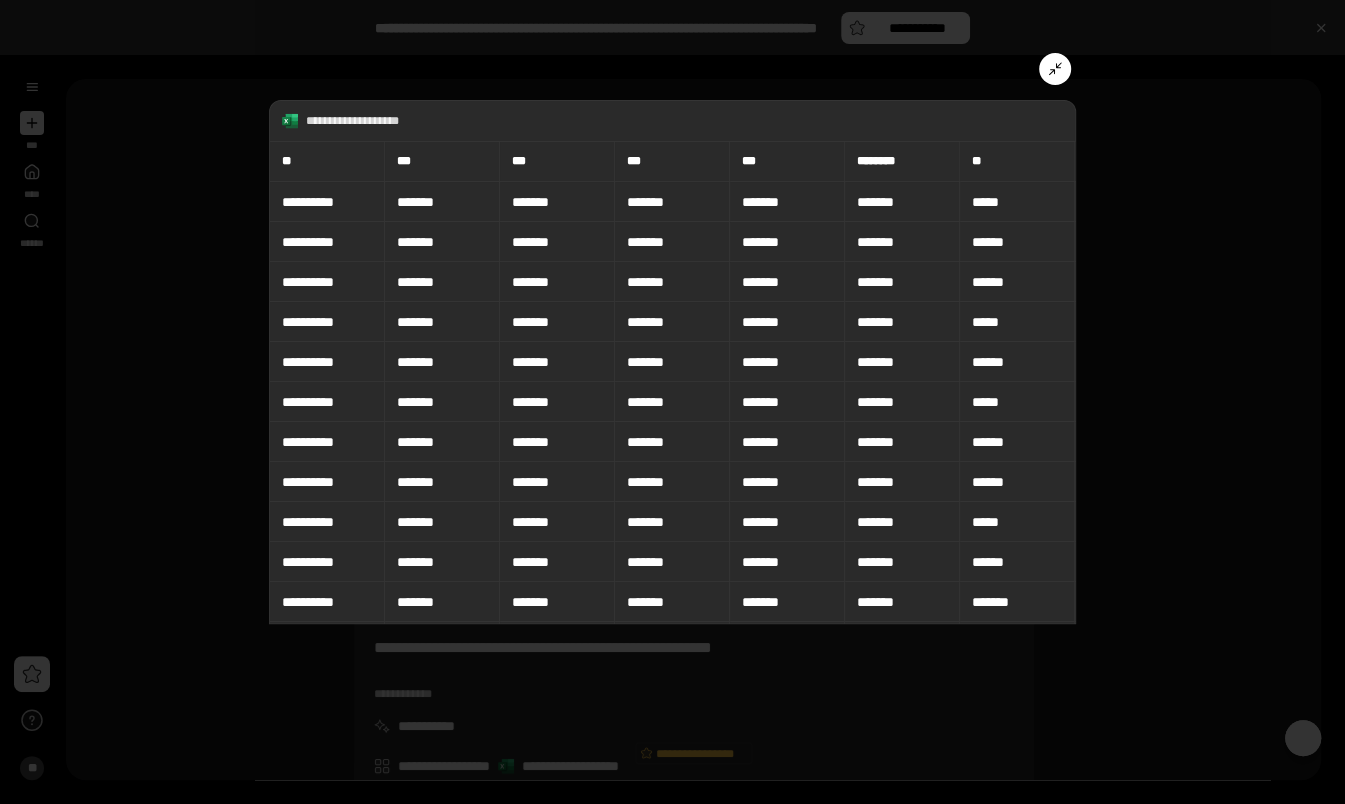 click 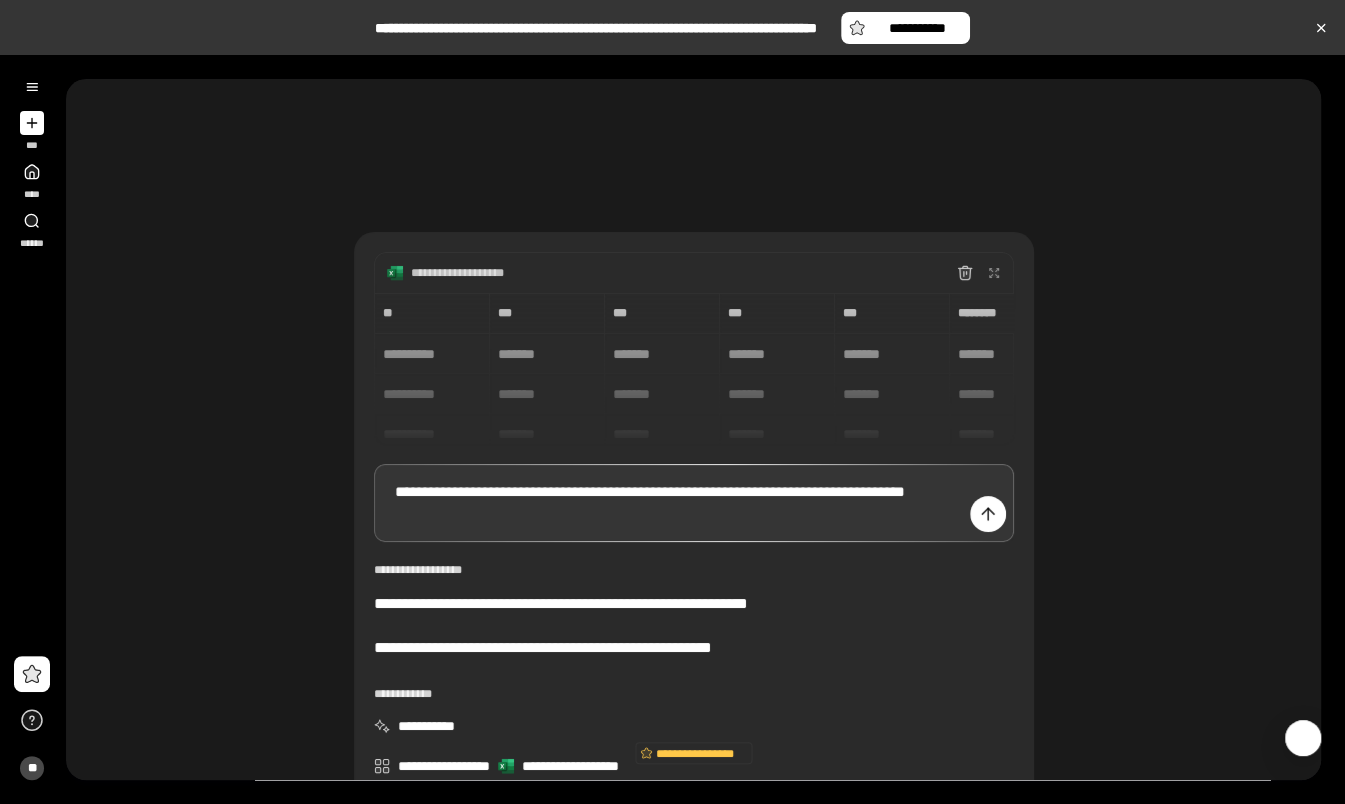 click on "[PHONE]" at bounding box center (694, 369) 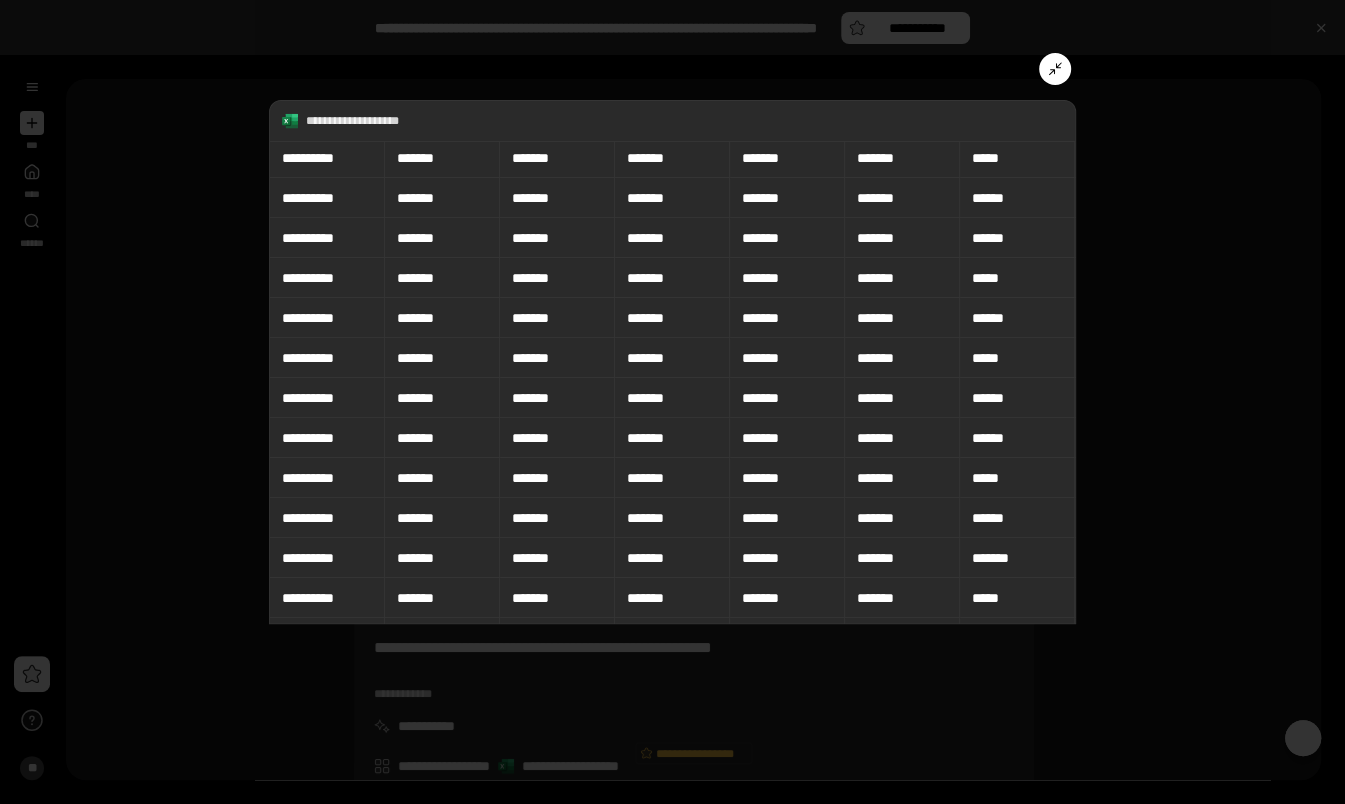 scroll, scrollTop: 0, scrollLeft: 0, axis: both 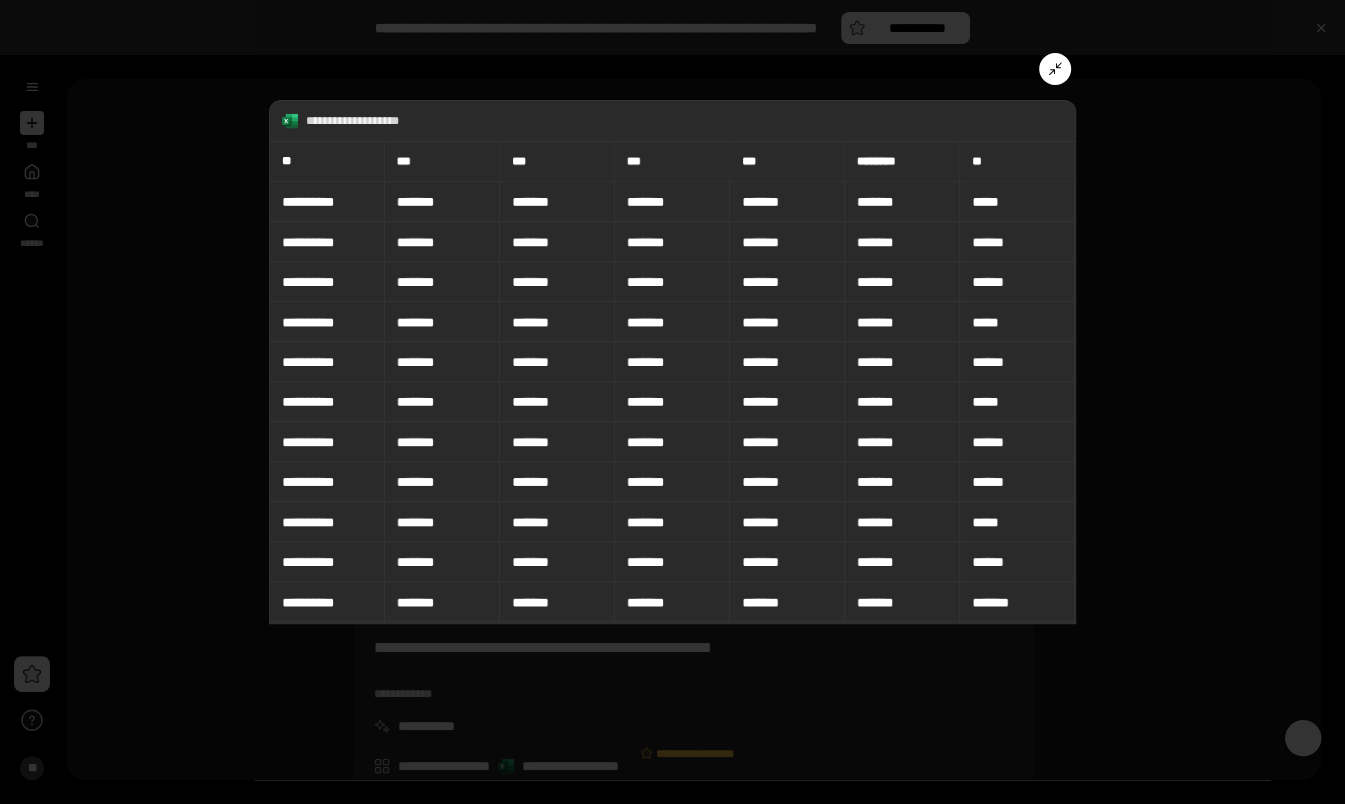 click at bounding box center (1055, 69) 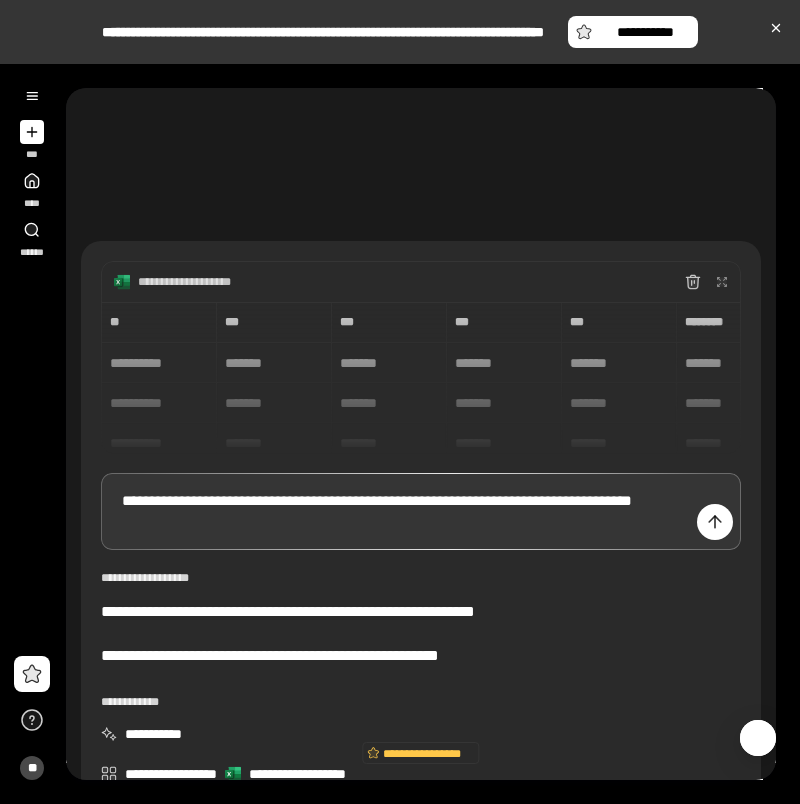 click on "[PHONE]" at bounding box center [421, 378] 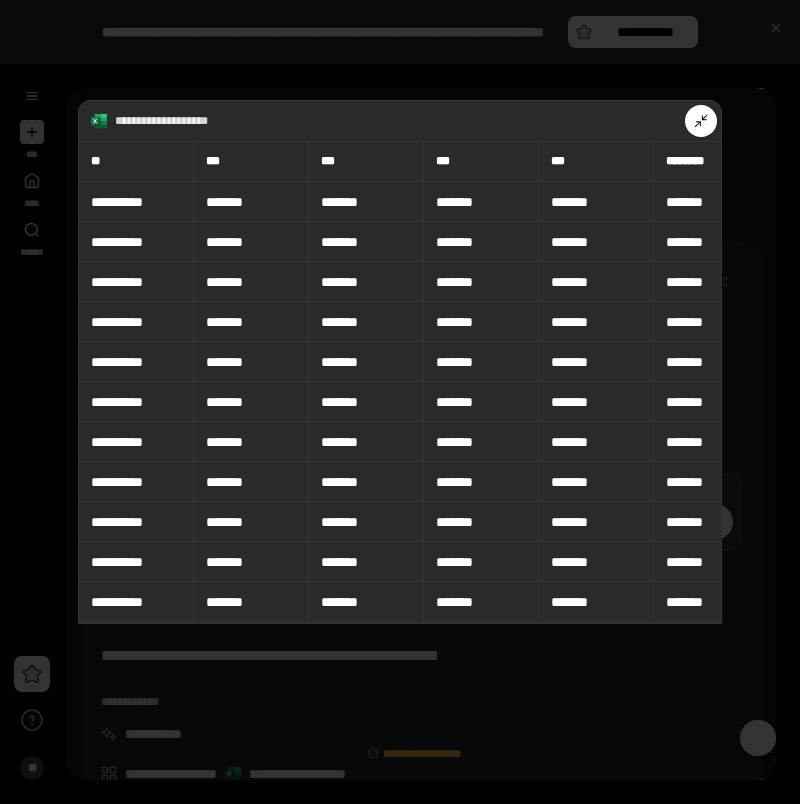 click 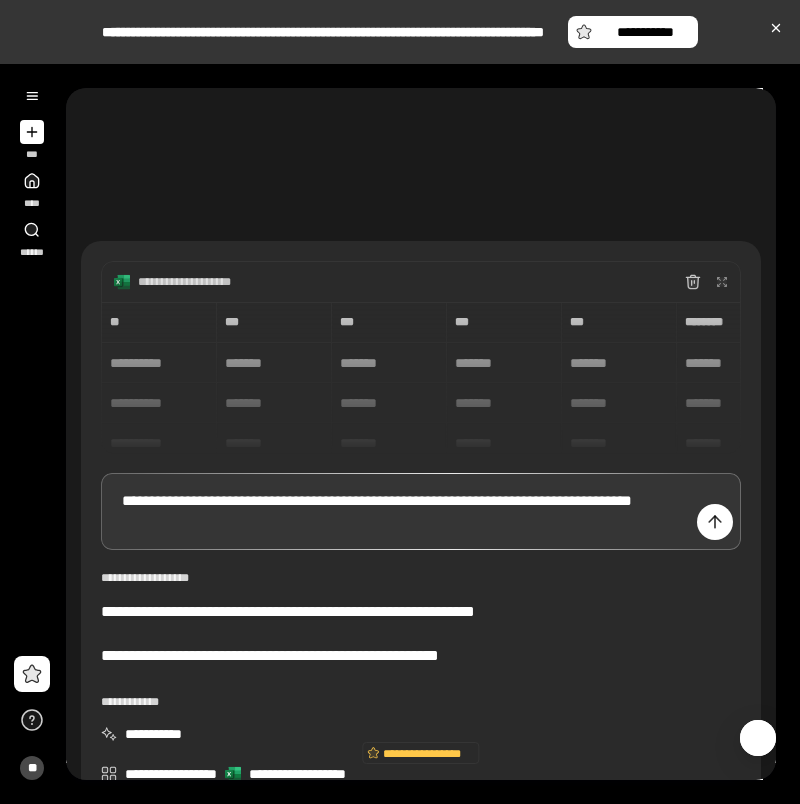 click on "[PHONE]" at bounding box center (421, 378) 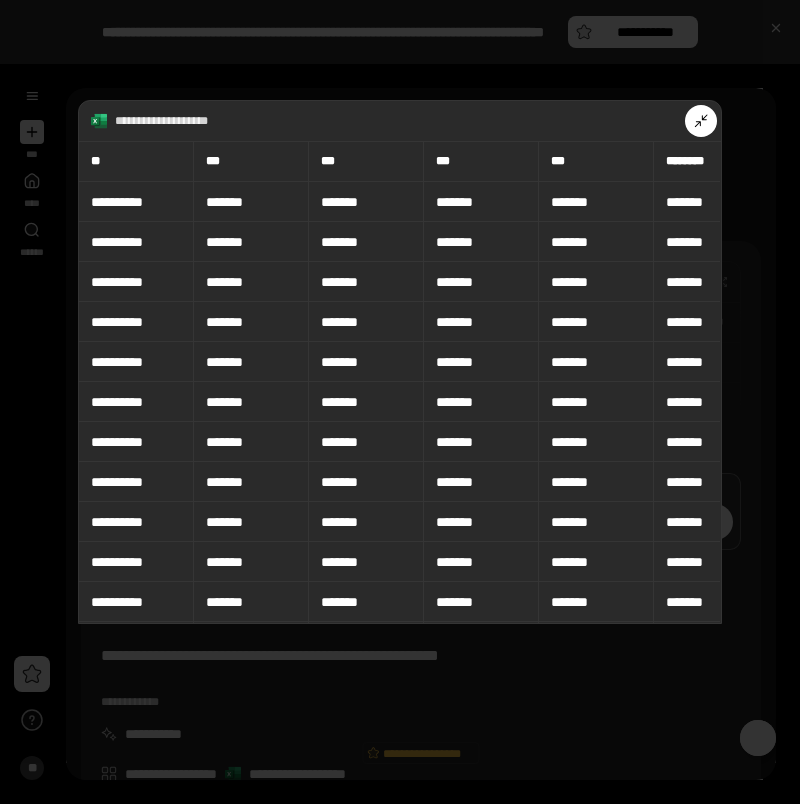 click 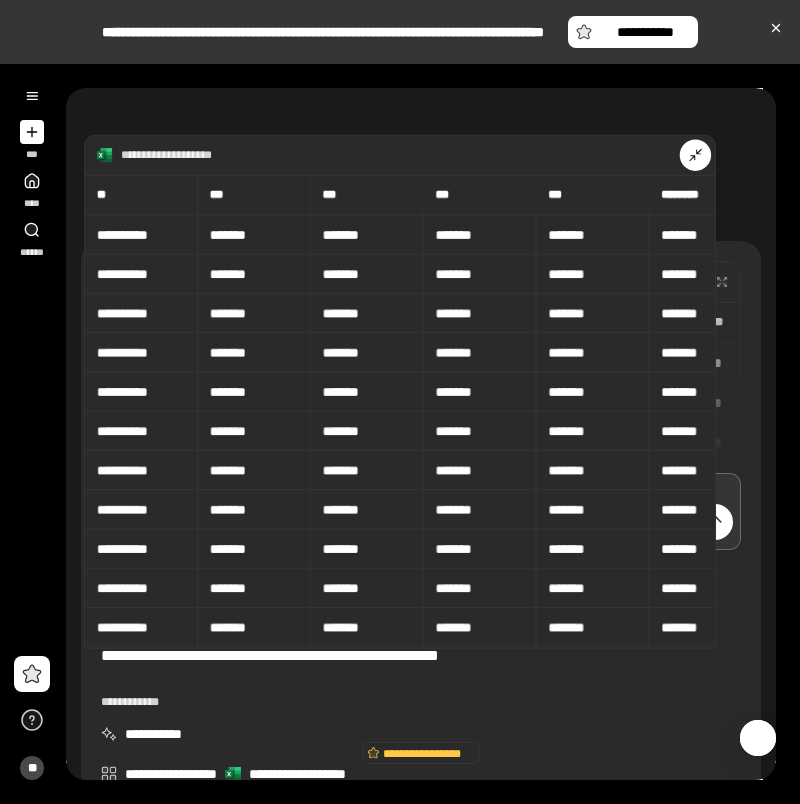 click on "[PHONE]" at bounding box center (421, 378) 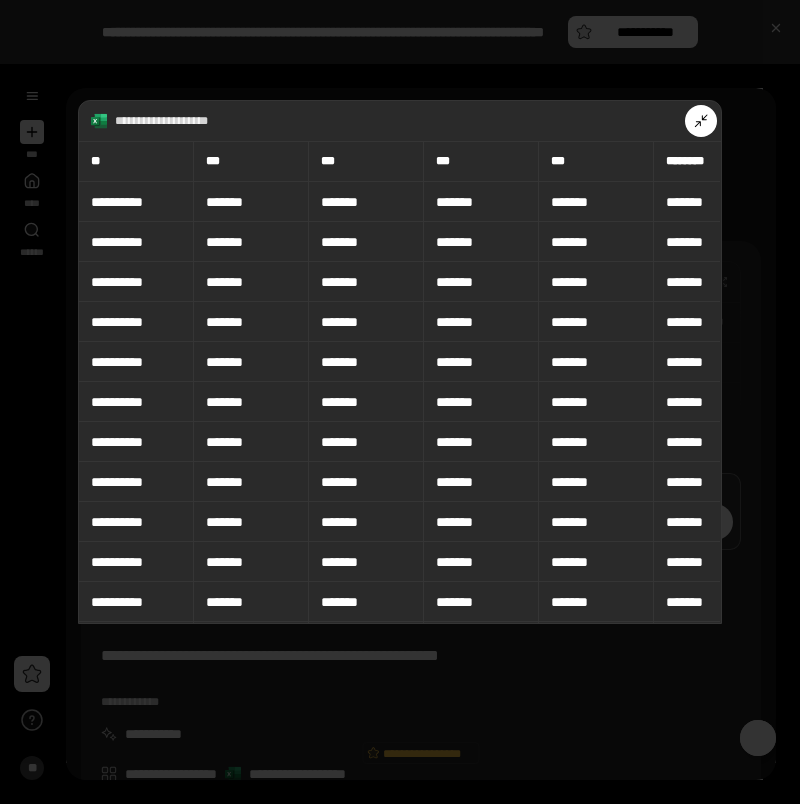 click 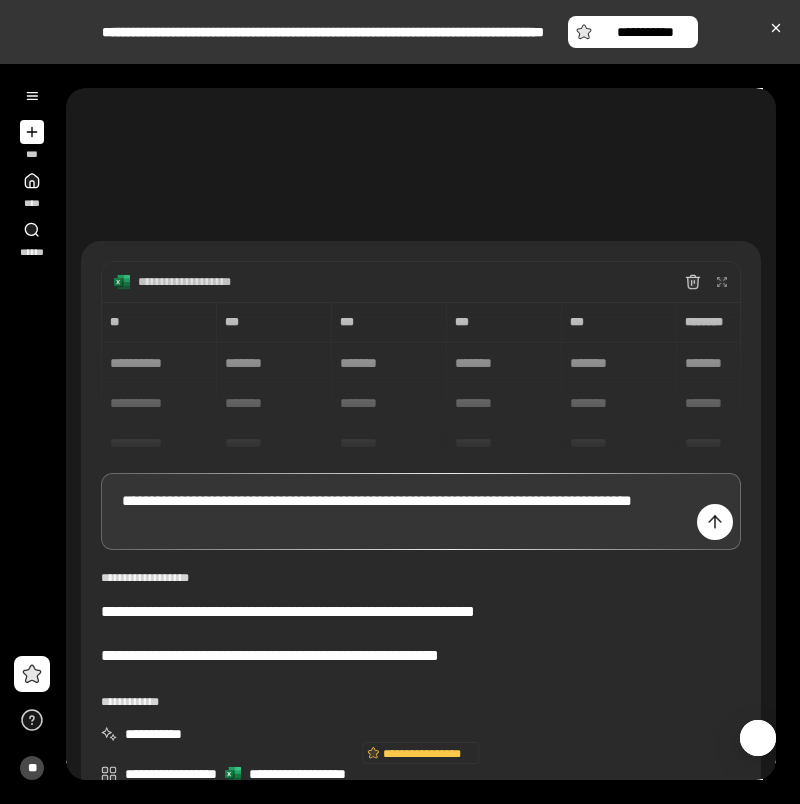 click on "[PHONE]" at bounding box center [421, 378] 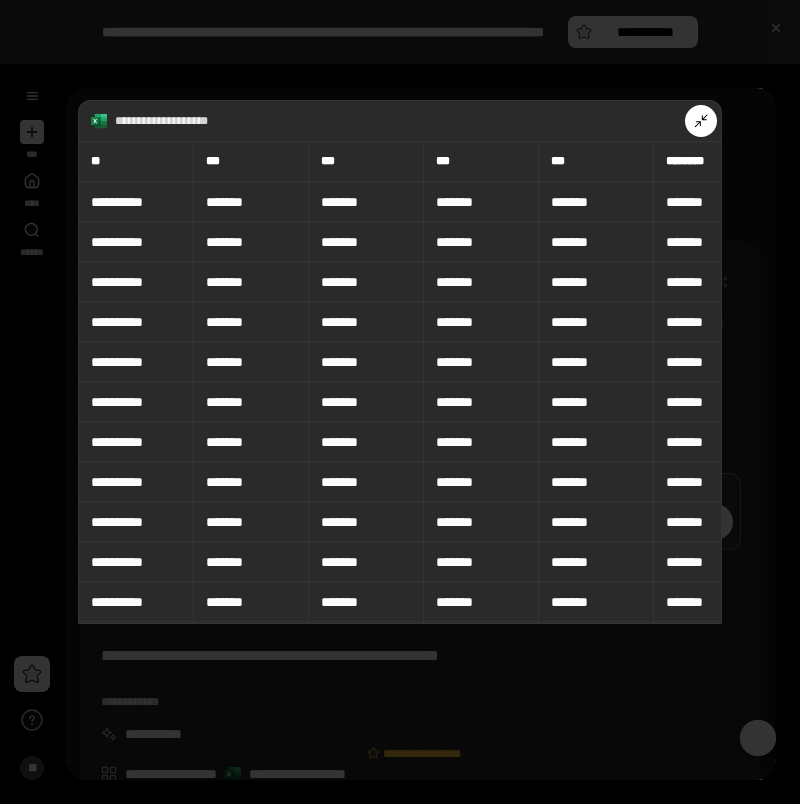 drag, startPoint x: 690, startPoint y: 124, endPoint x: 700, endPoint y: 116, distance: 12.806249 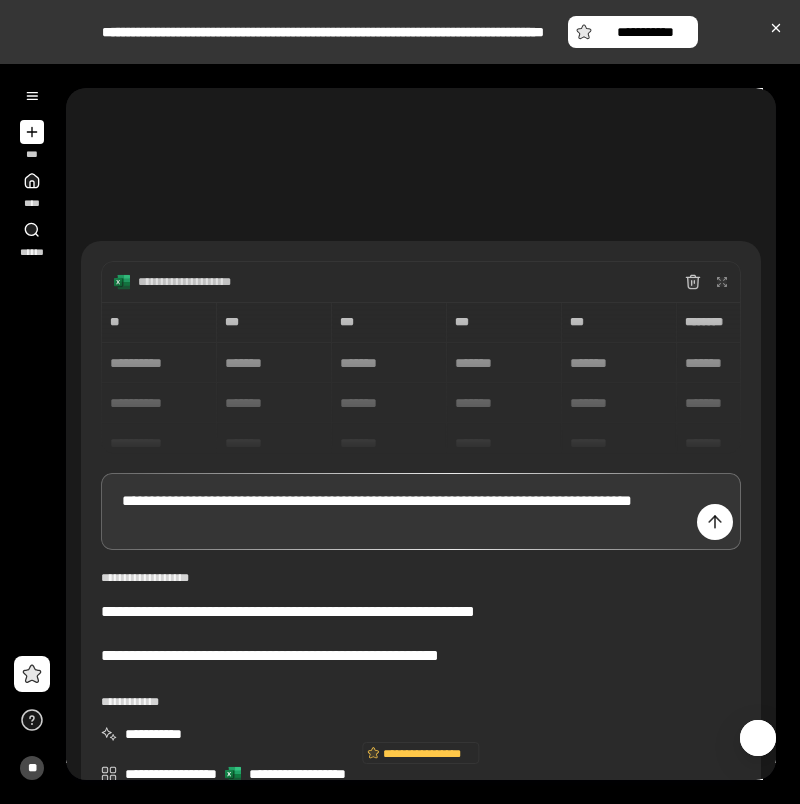 click on "[PHONE]" at bounding box center (421, 378) 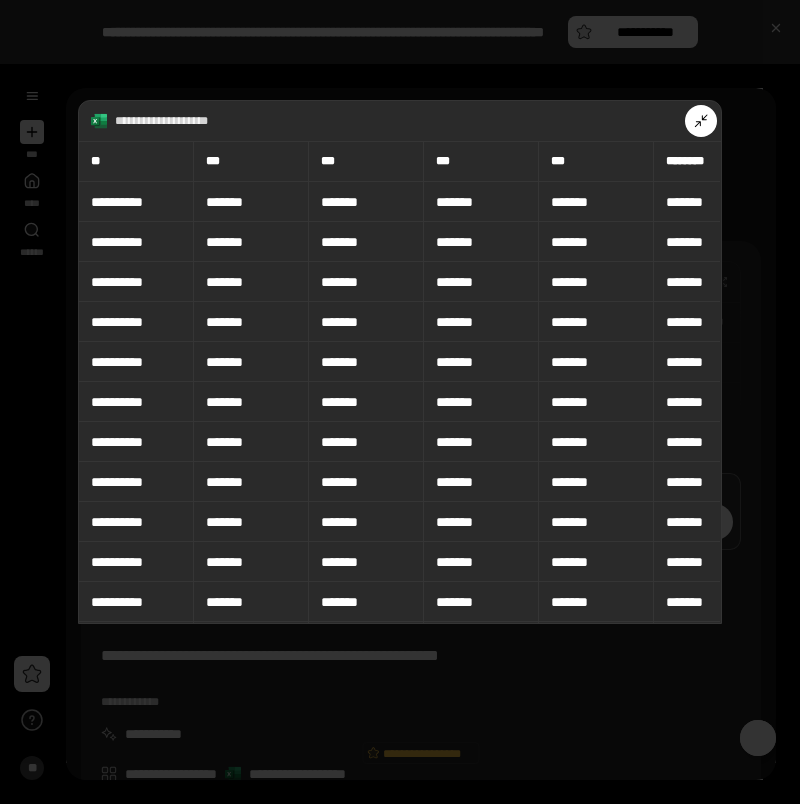 click 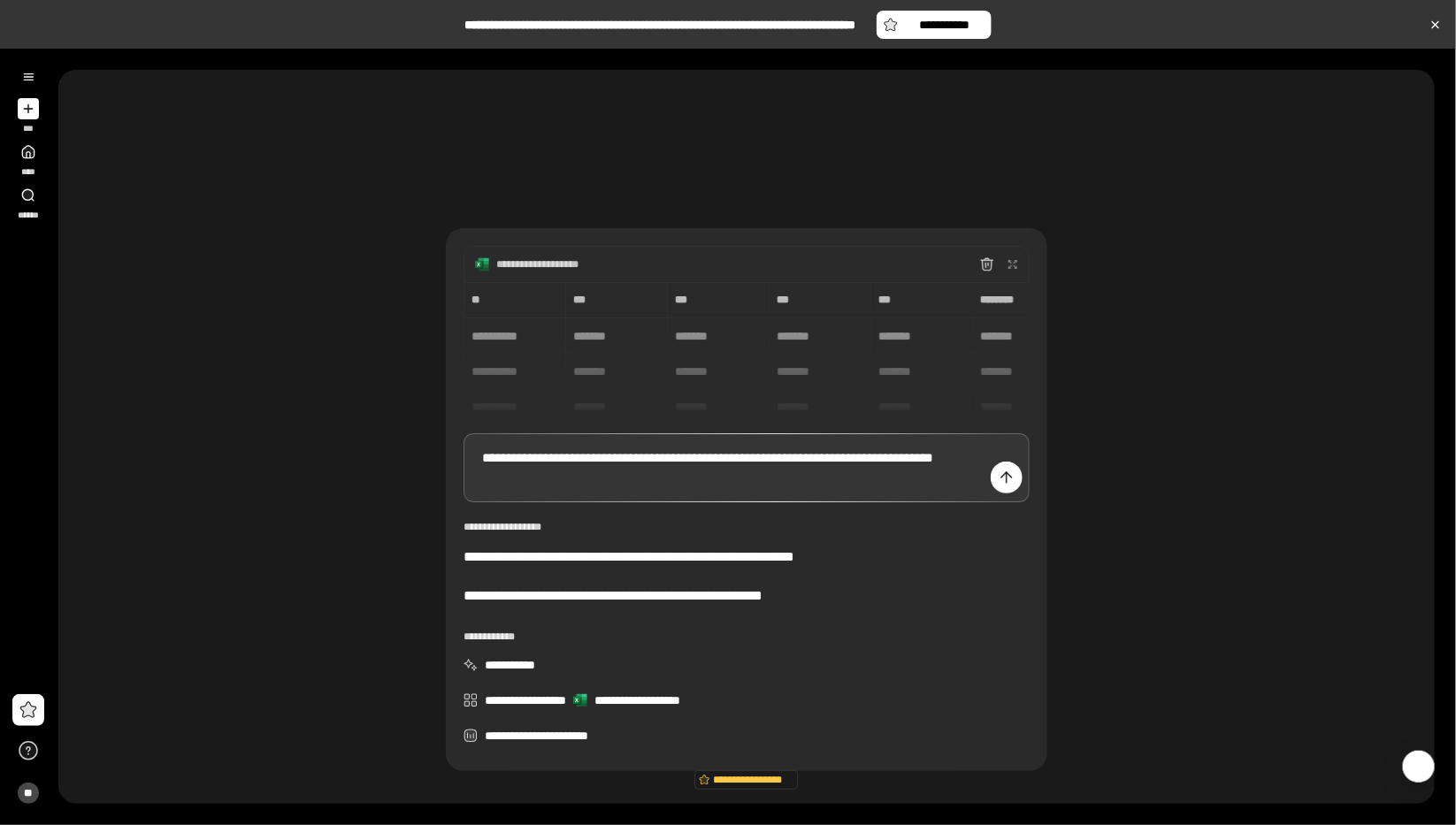 click 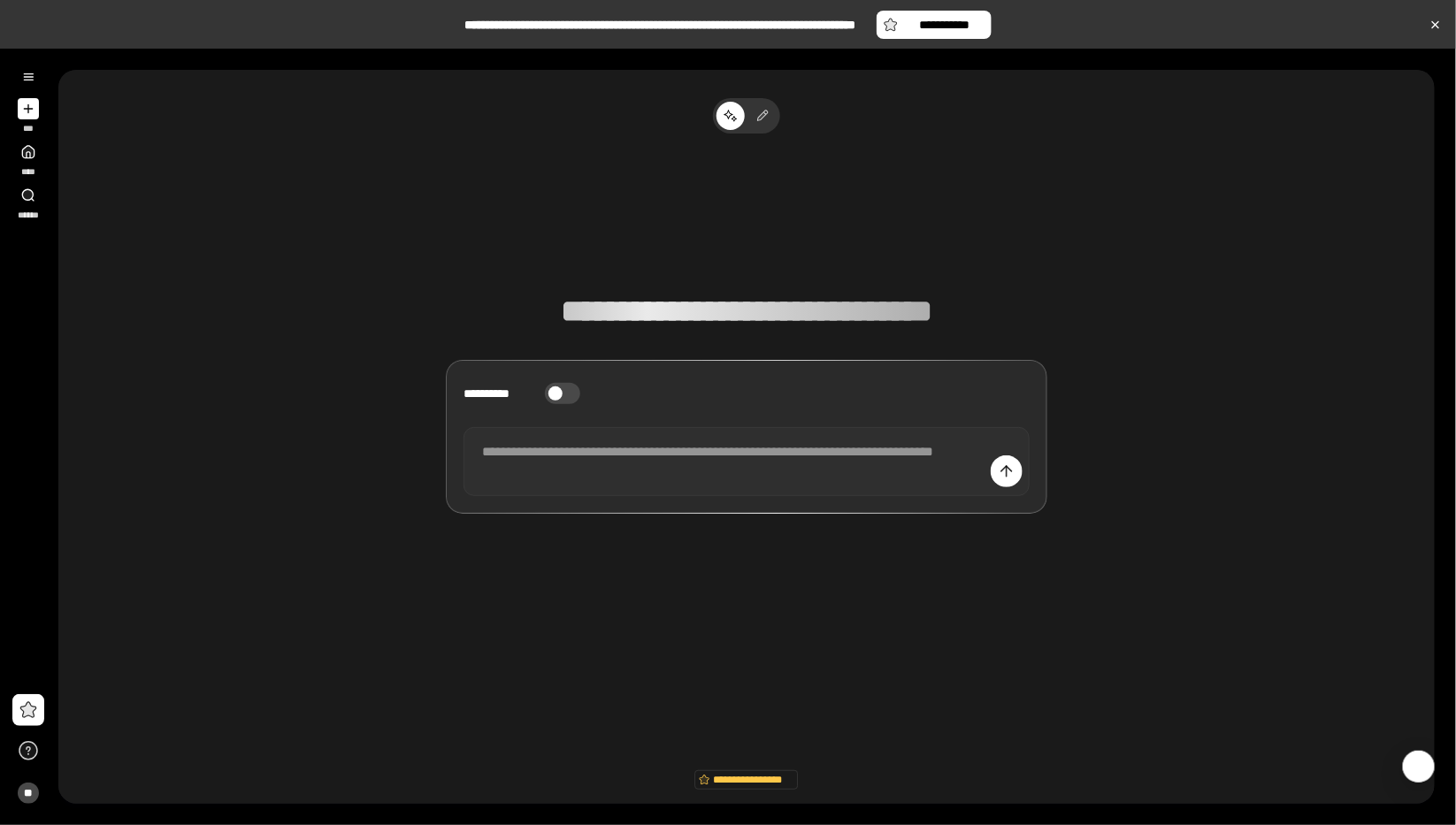 click on "**********" at bounding box center [747, 461] 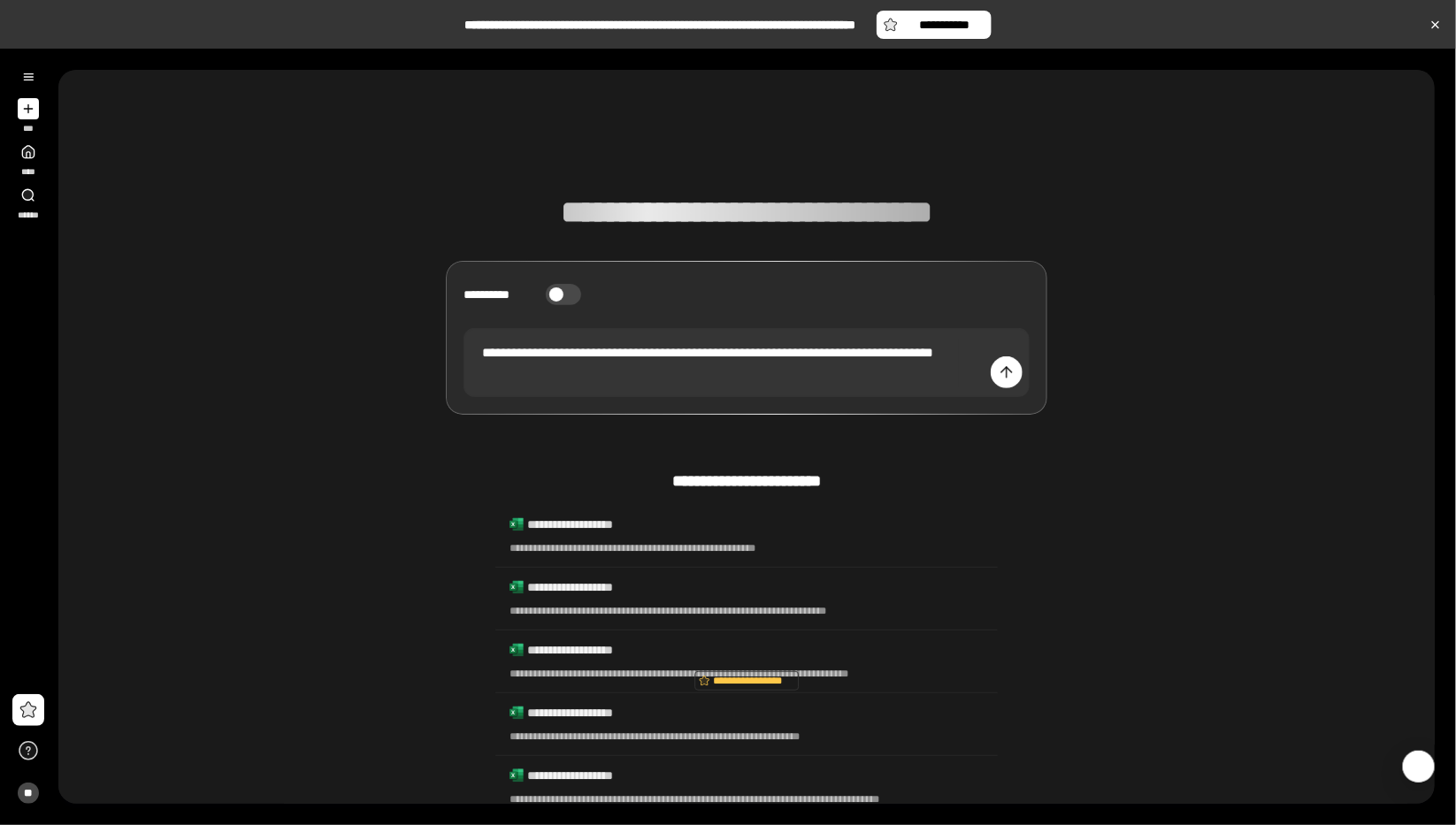 scroll, scrollTop: 0, scrollLeft: 0, axis: both 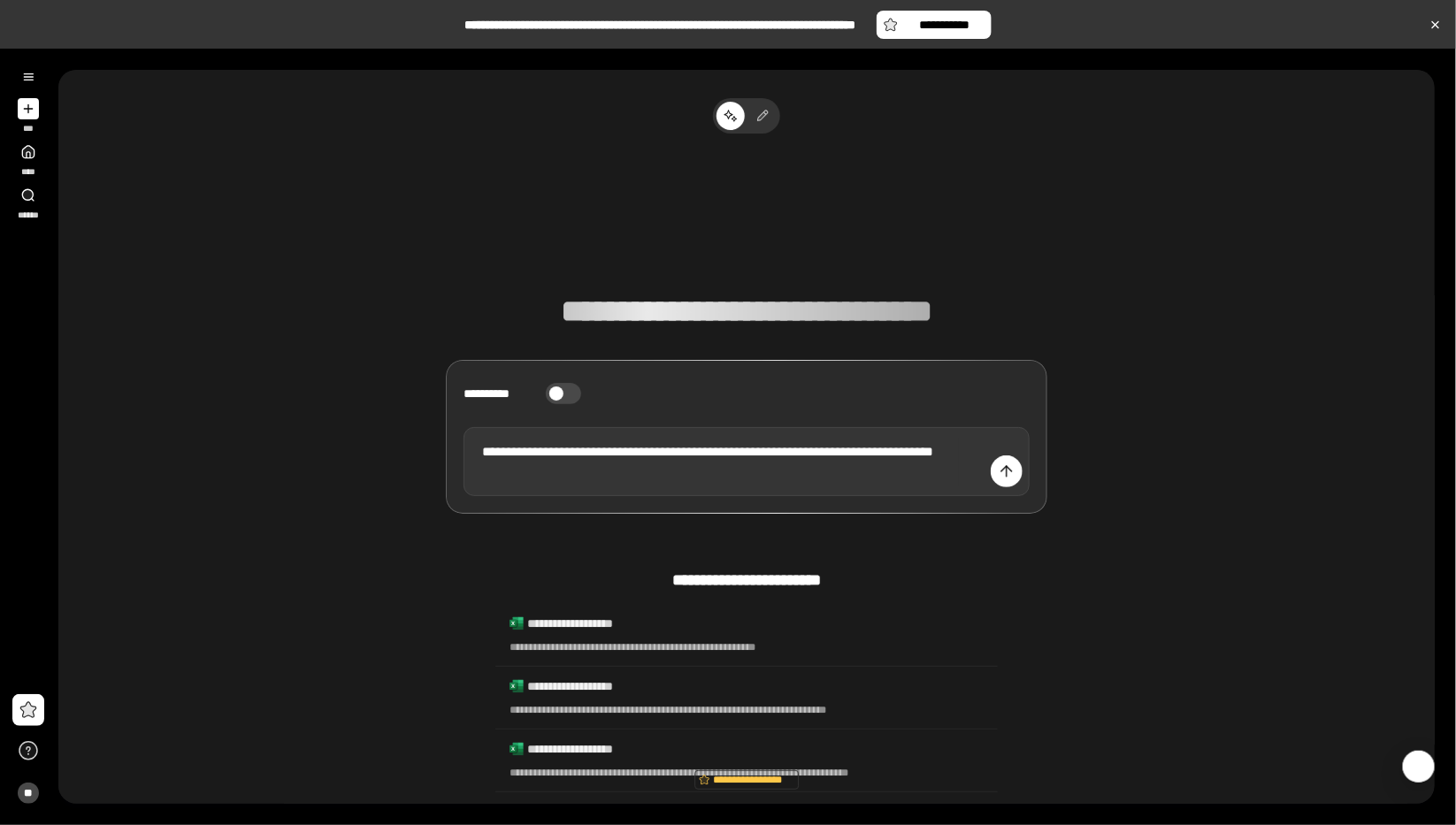 click on "**********" at bounding box center [747, 461] 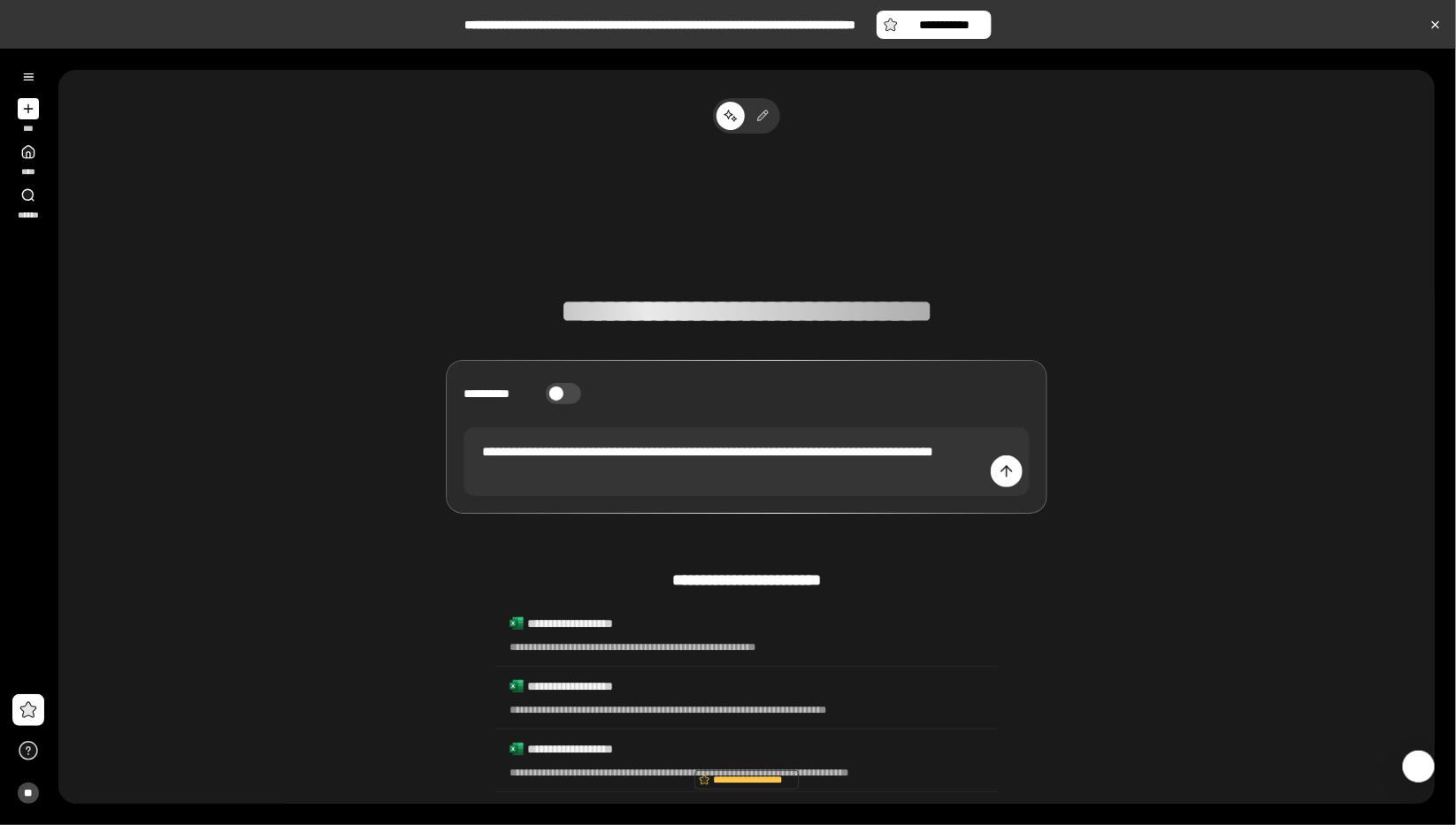 click at bounding box center [28, 109] 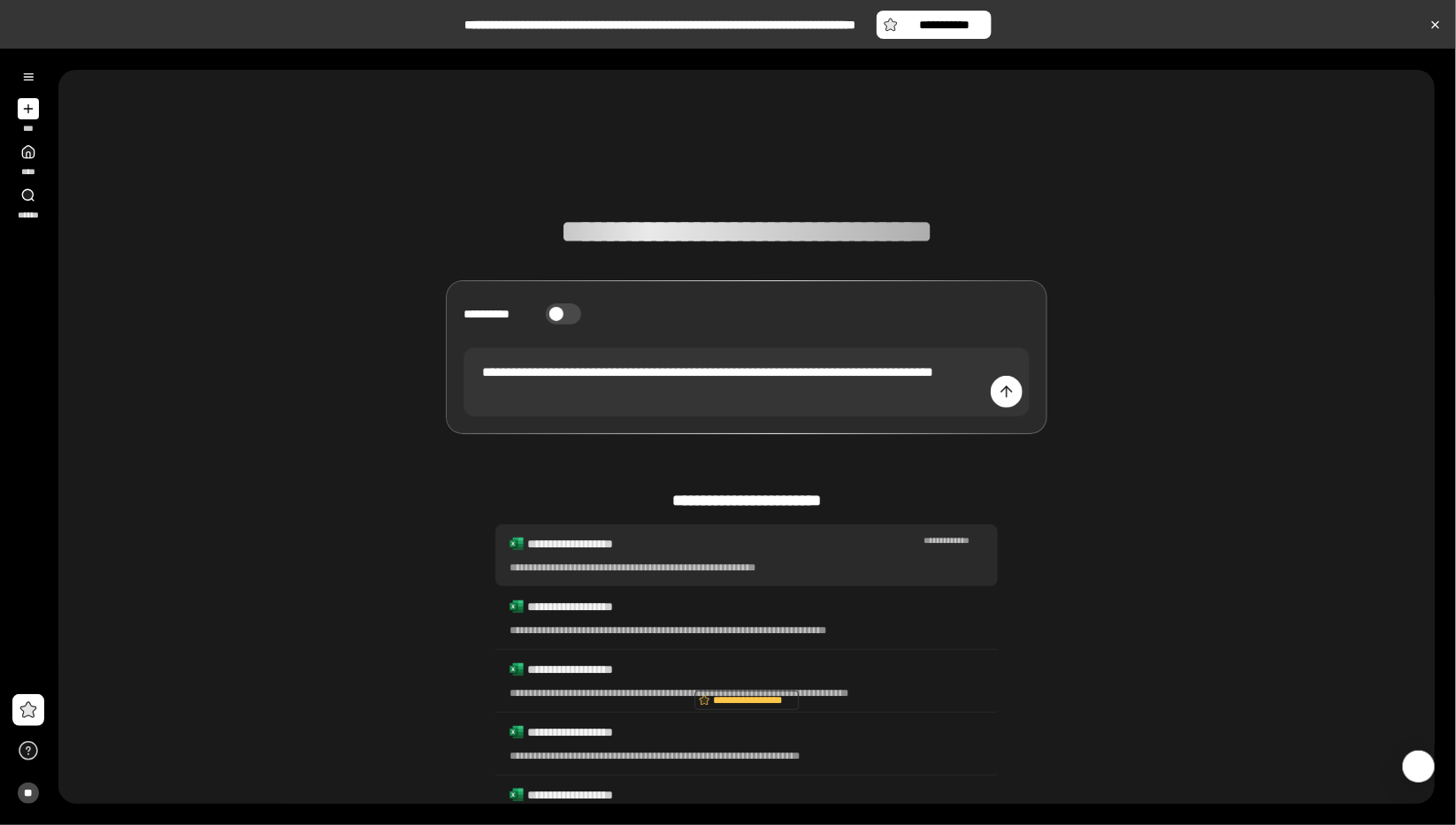 click on "**********" at bounding box center (747, 568) 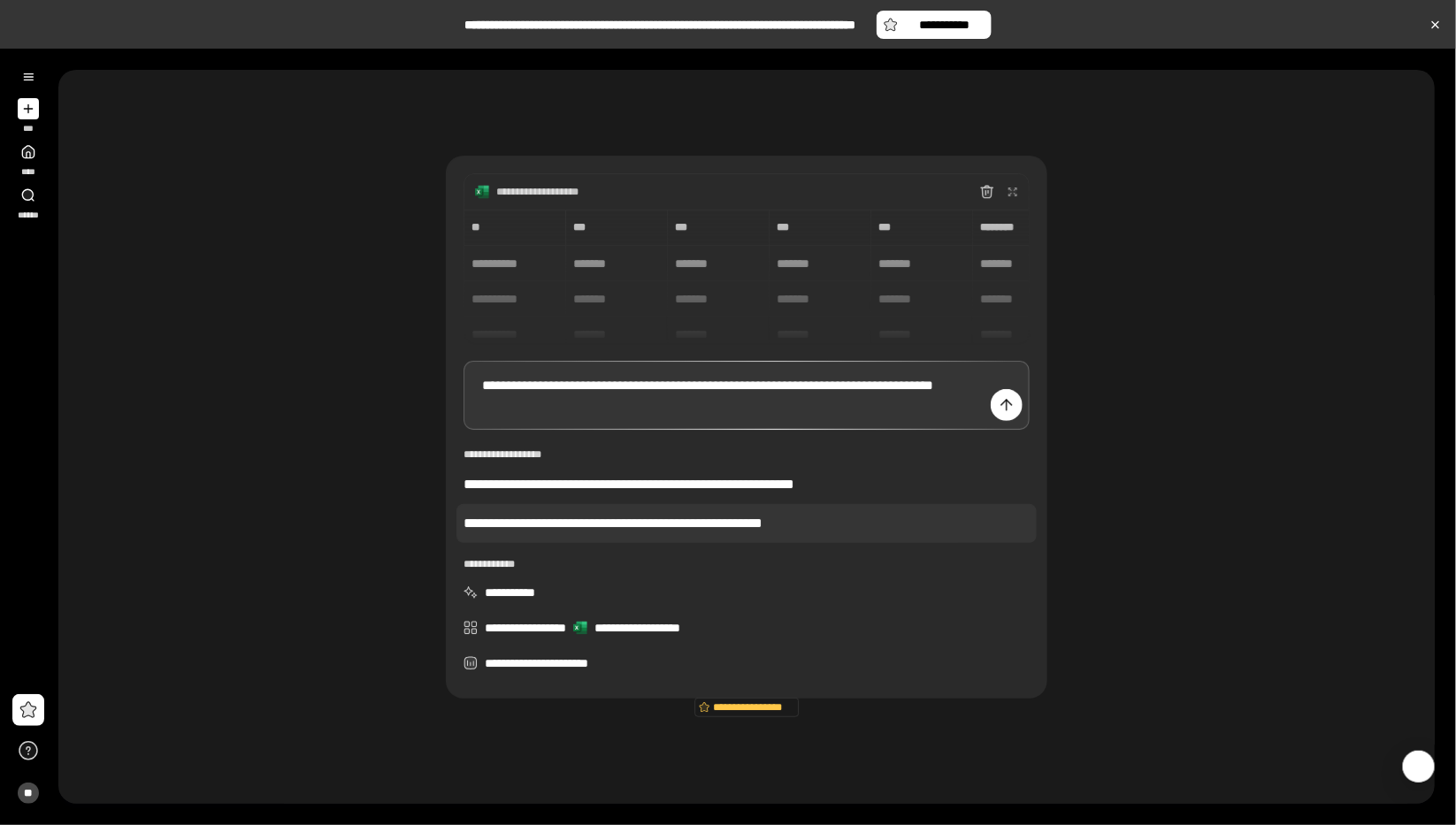 scroll, scrollTop: 0, scrollLeft: 0, axis: both 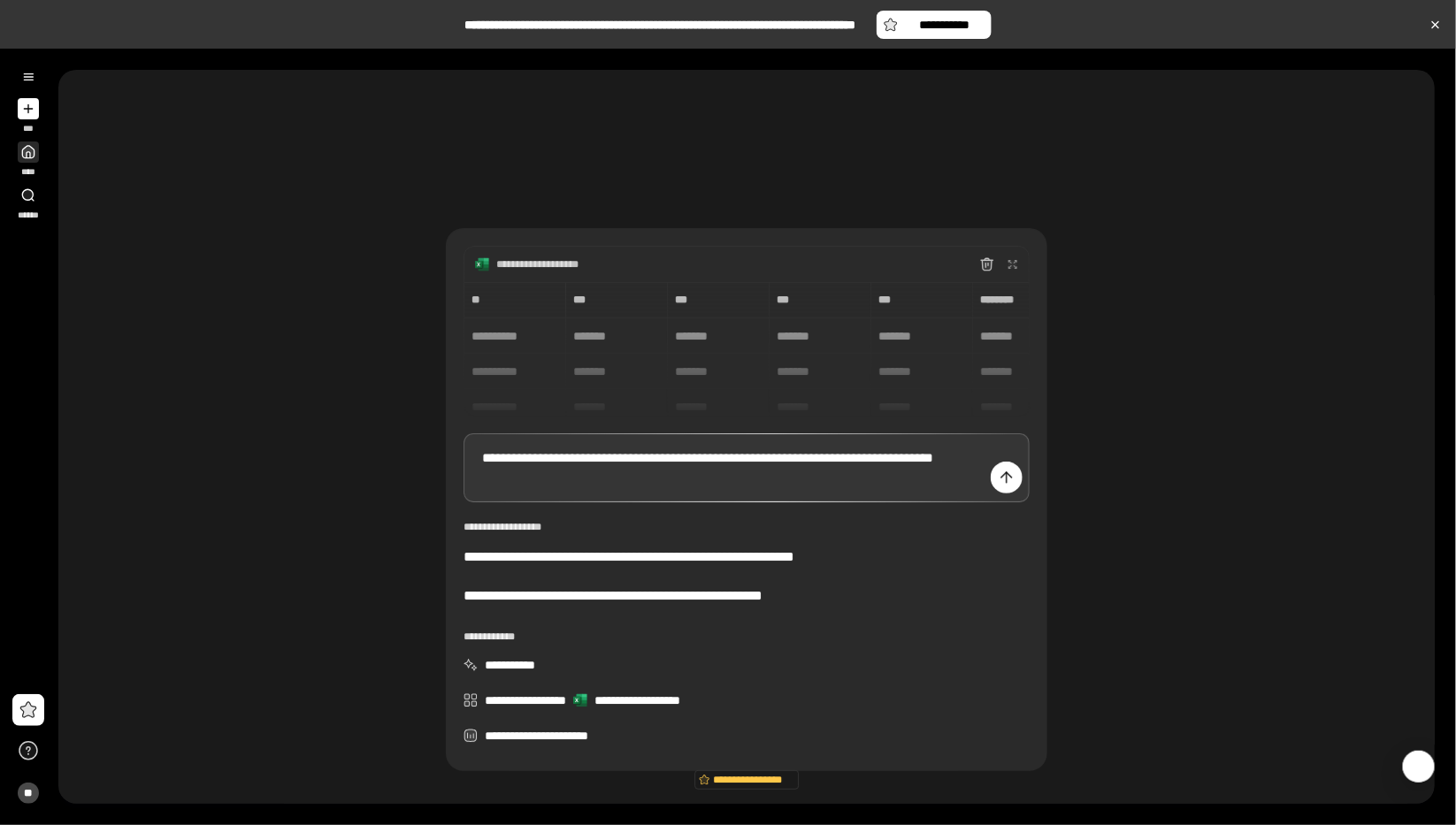 click on "****" at bounding box center [28, 159] 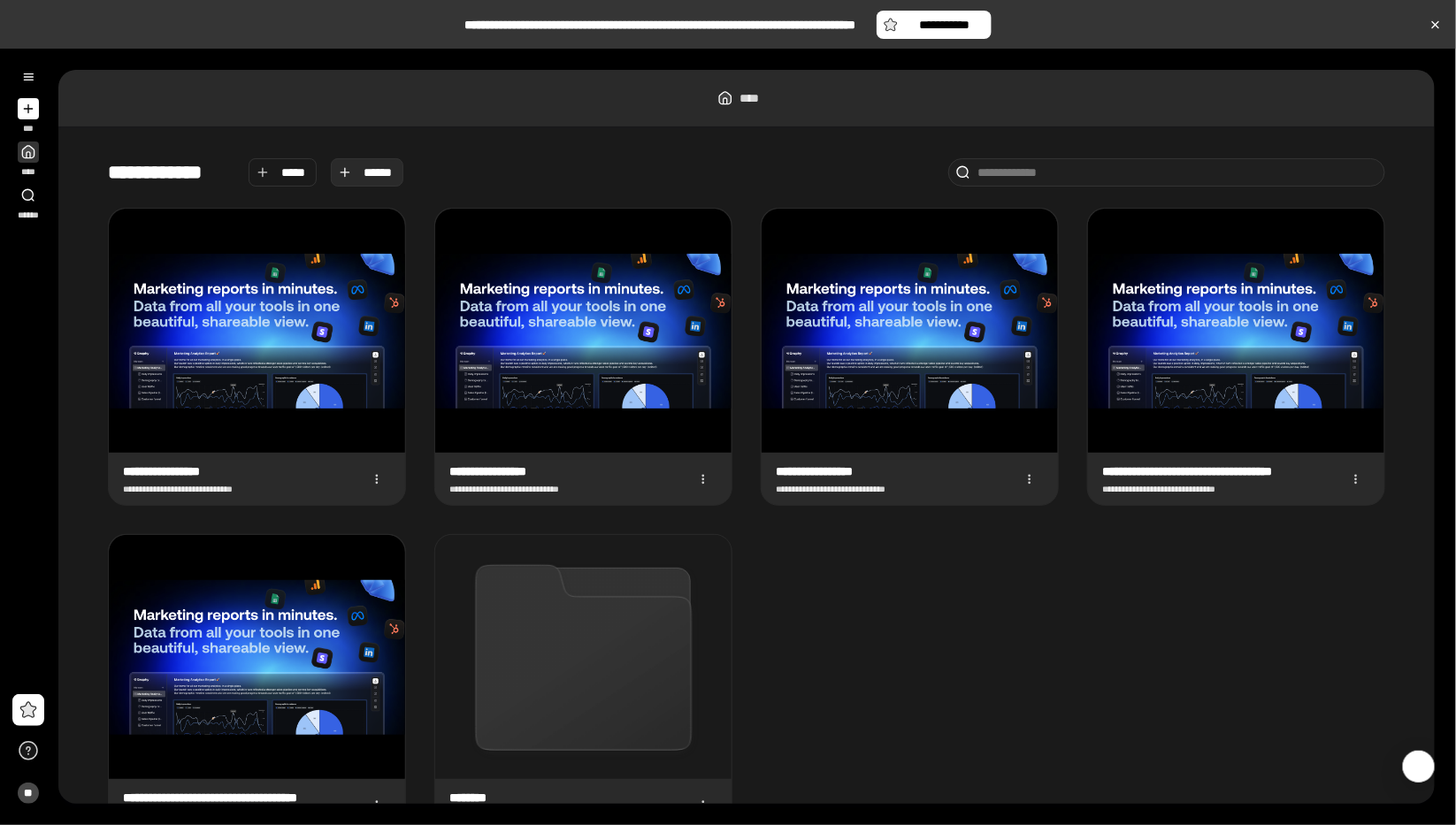 click on "******" at bounding box center (378, 172) 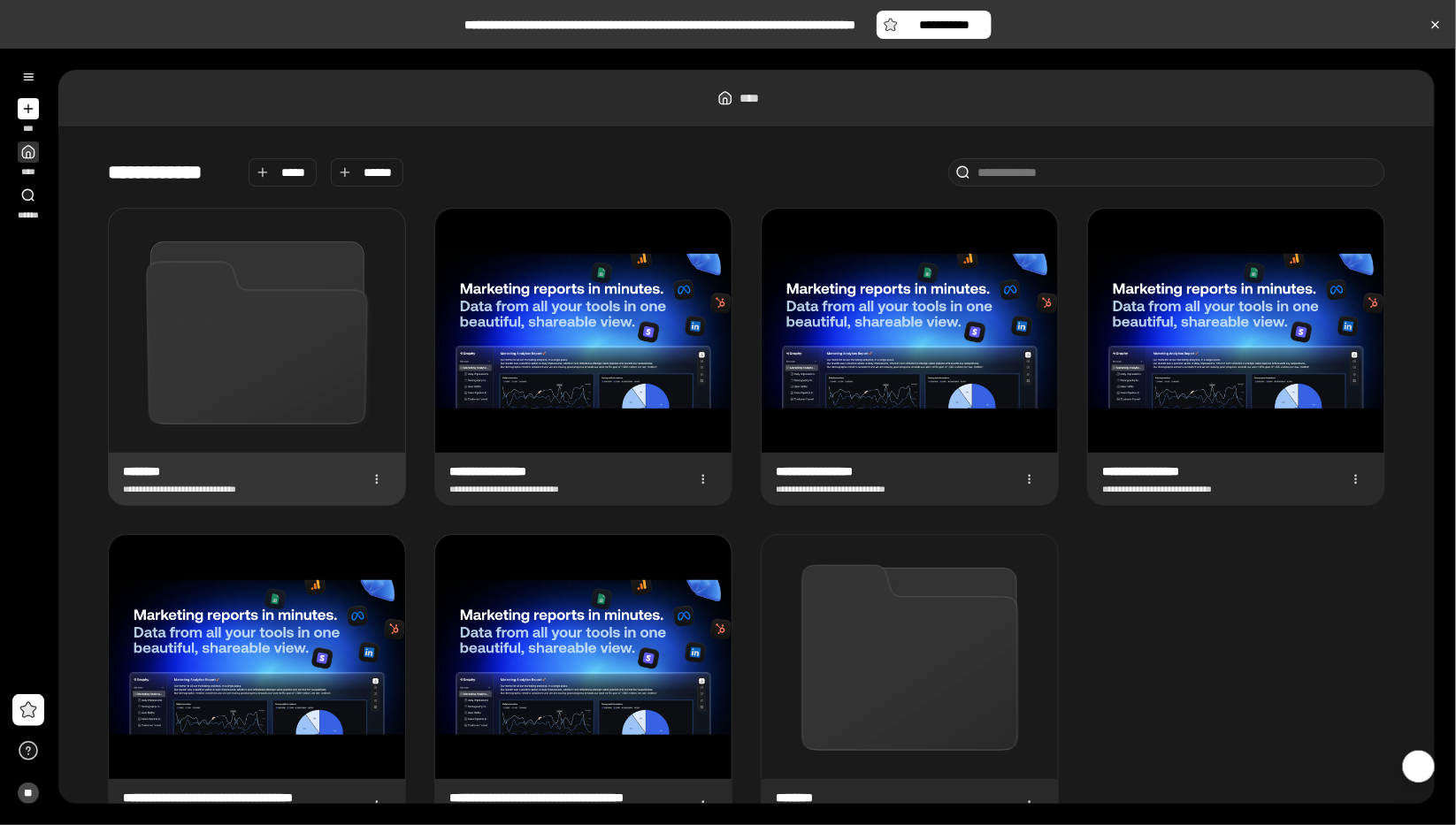 click 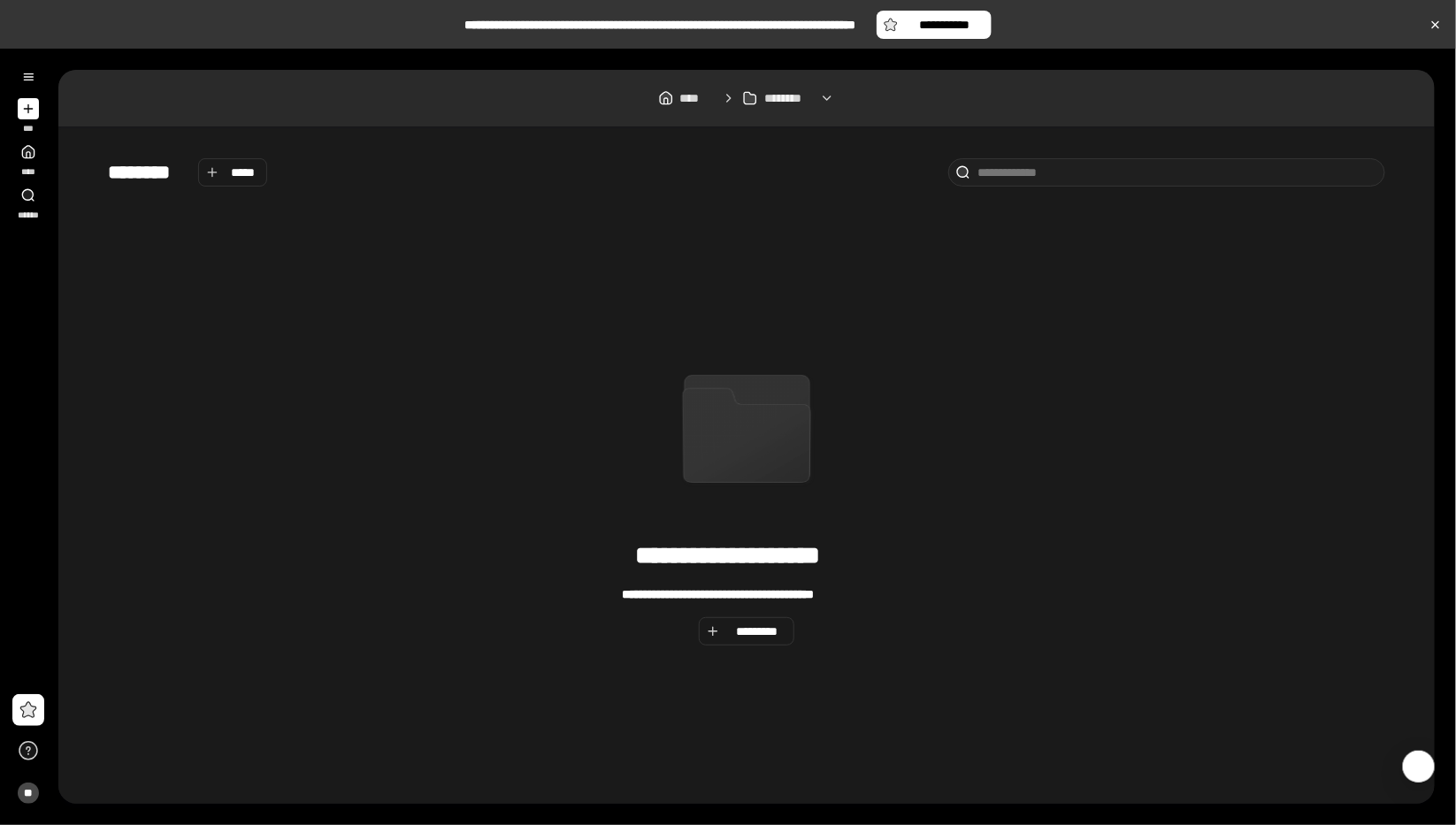 drag, startPoint x: 236, startPoint y: 169, endPoint x: 687, endPoint y: 520, distance: 571.49103 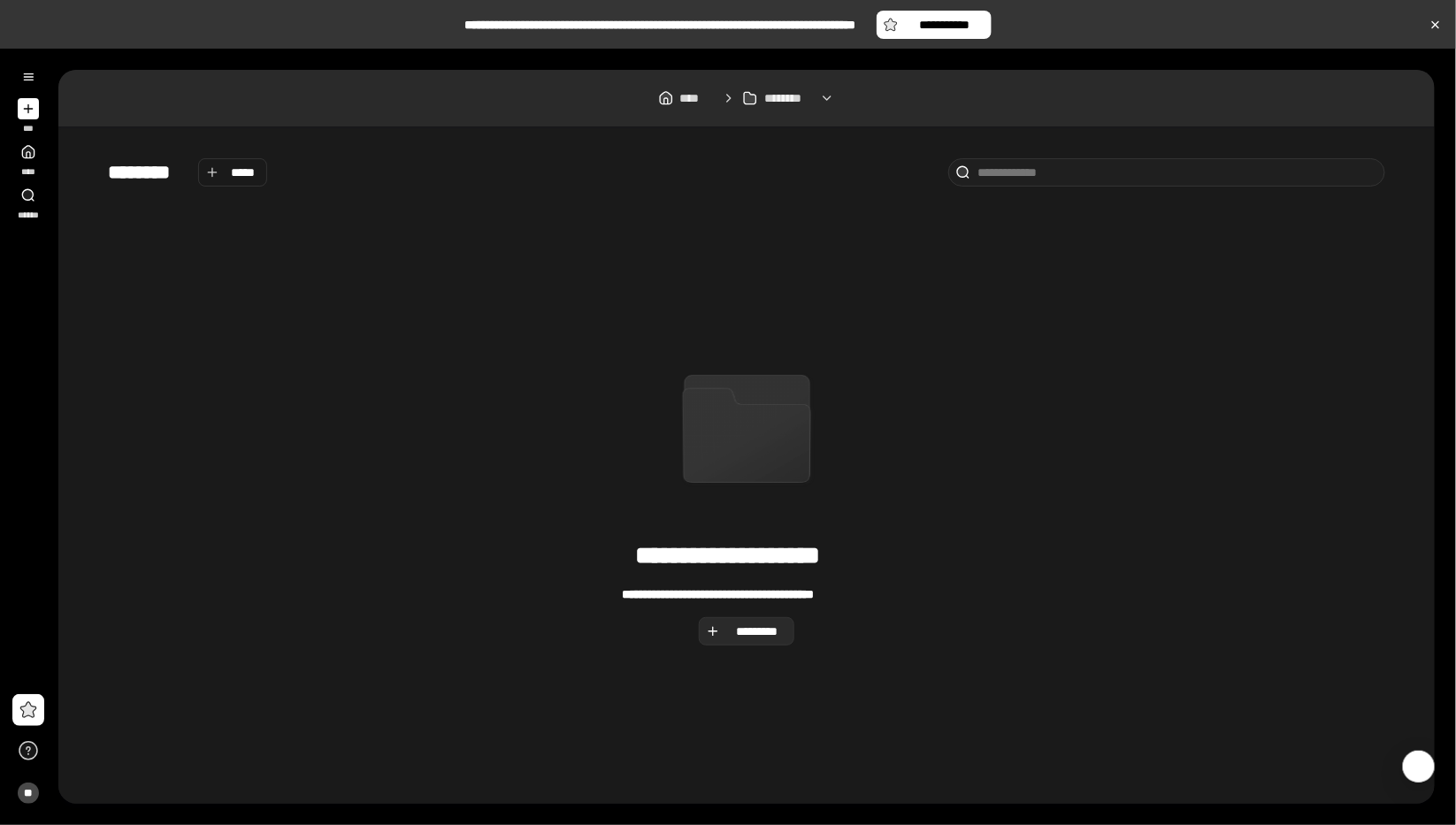 click on "*********" at bounding box center (757, 631) 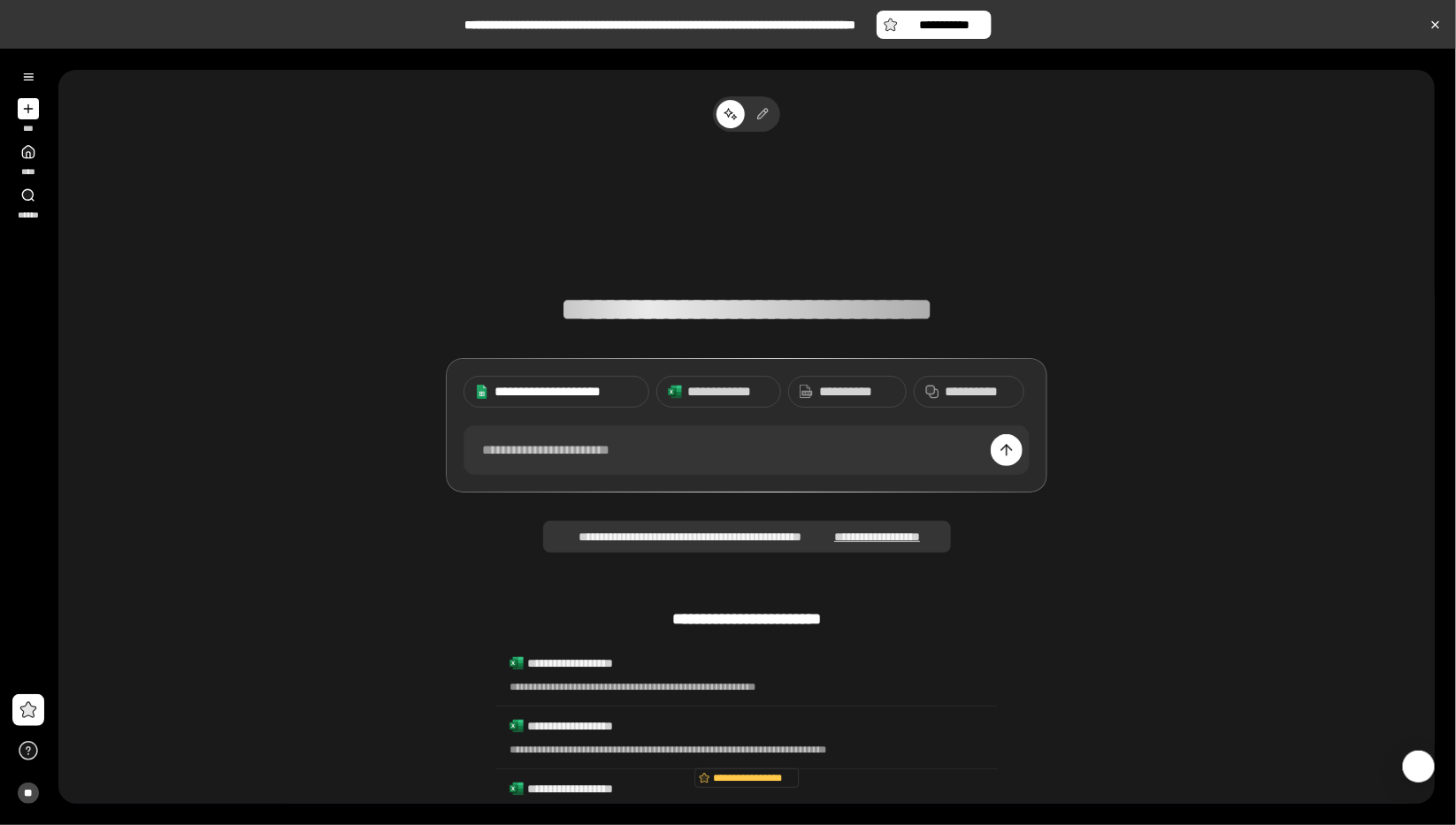 scroll, scrollTop: 0, scrollLeft: 0, axis: both 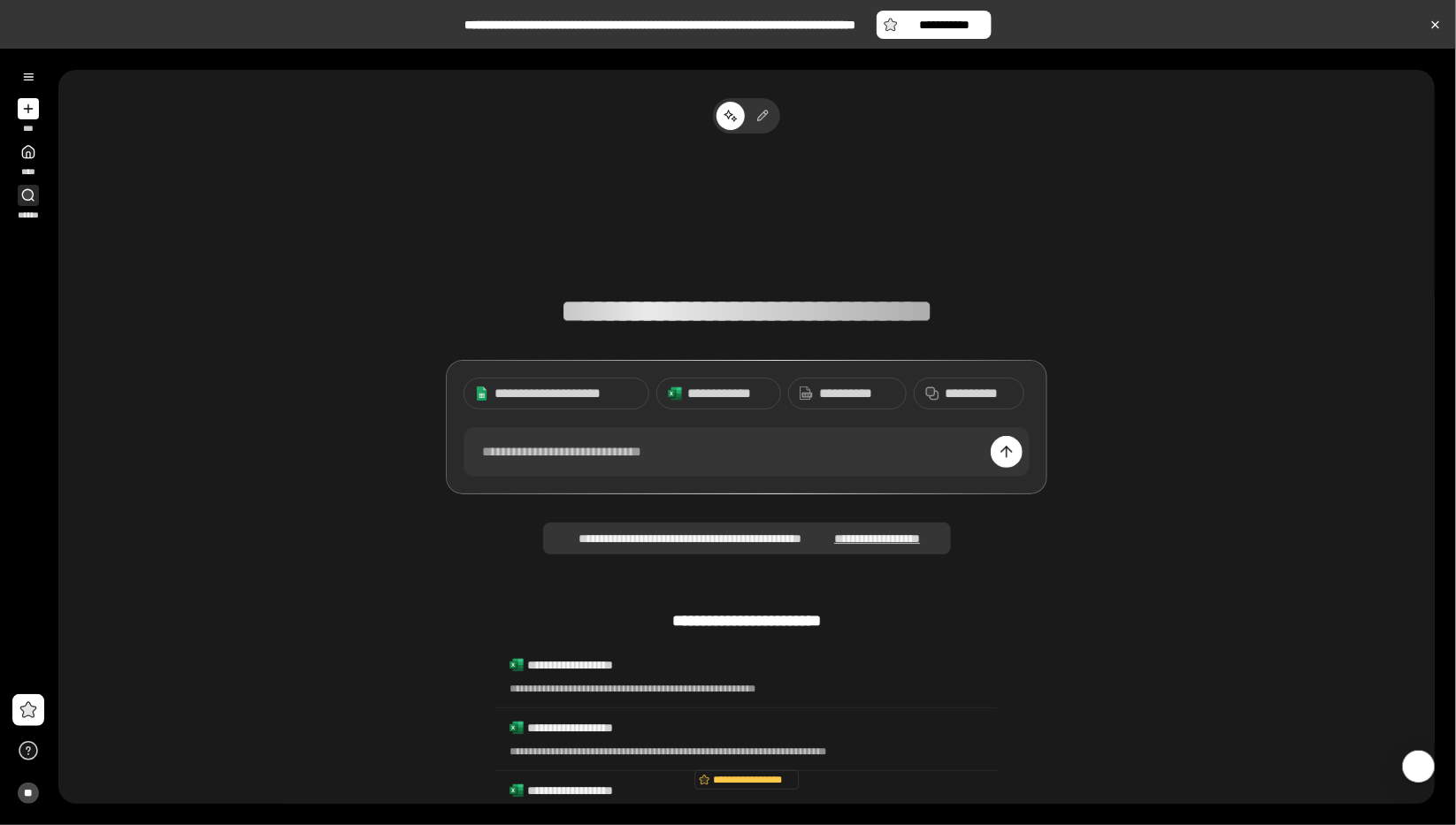 click on "******" at bounding box center [27, 202] 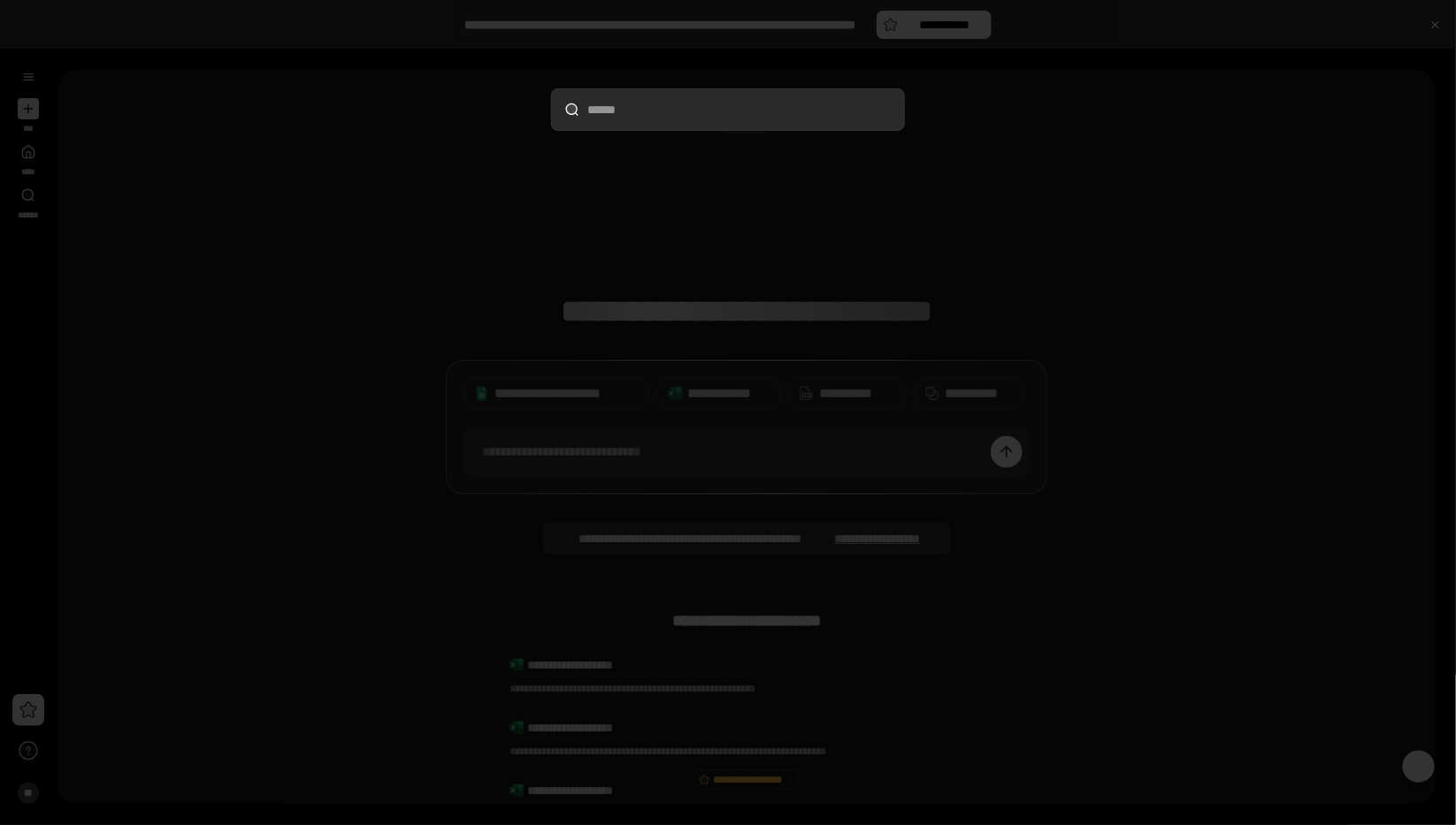 drag, startPoint x: 253, startPoint y: 226, endPoint x: 145, endPoint y: 216, distance: 108.461975 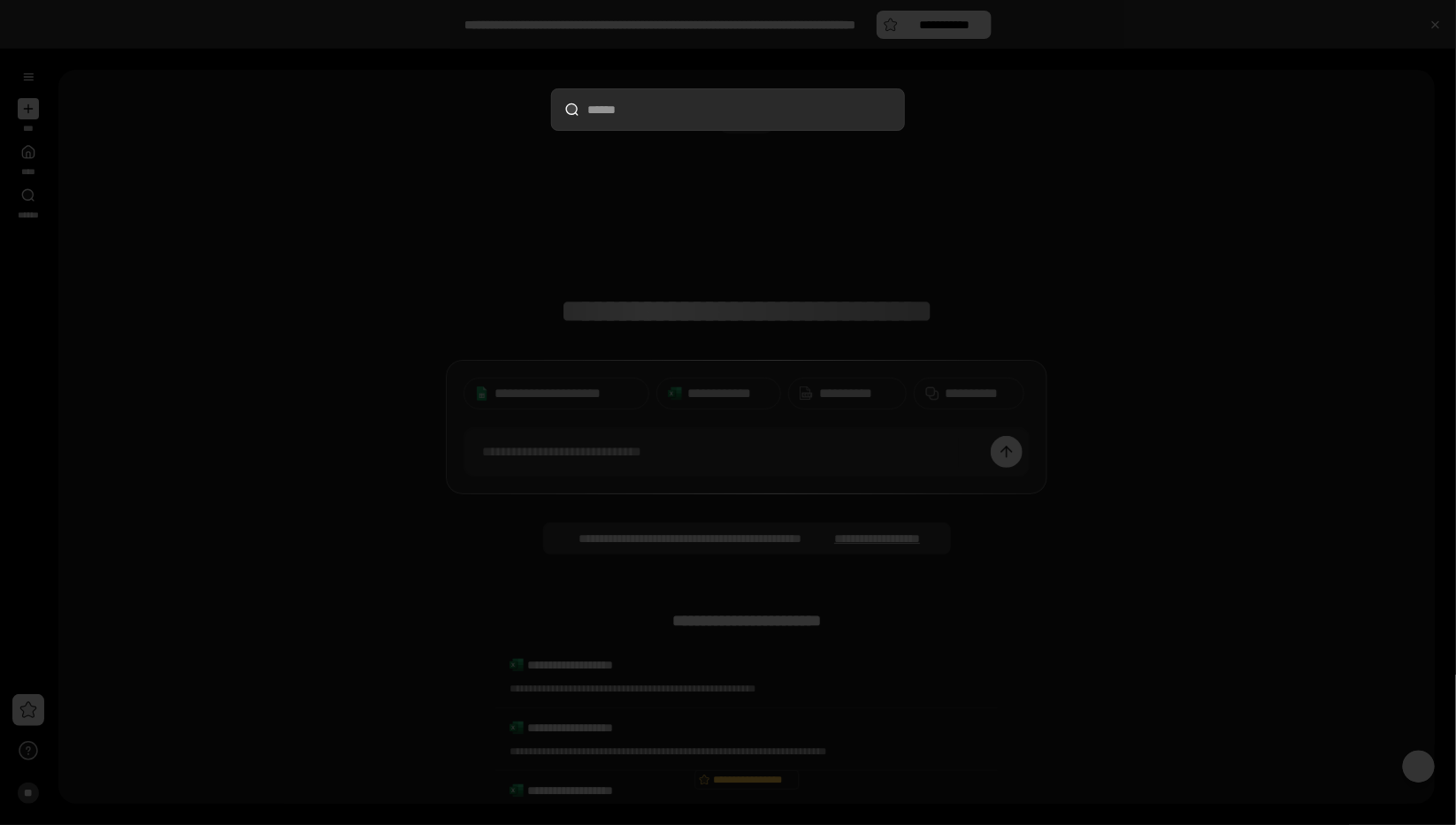 click at bounding box center (728, 412) 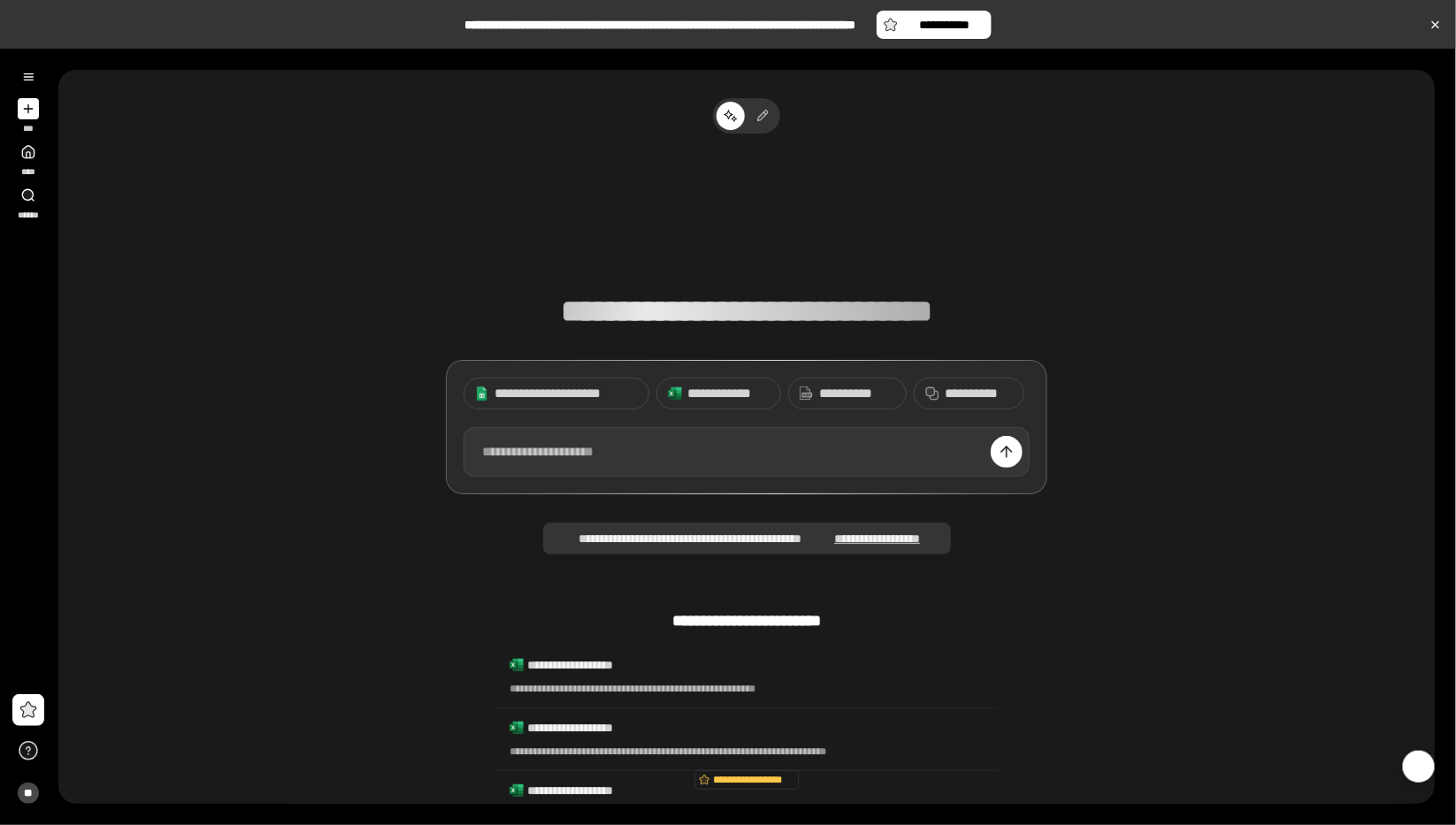 click at bounding box center (747, 452) 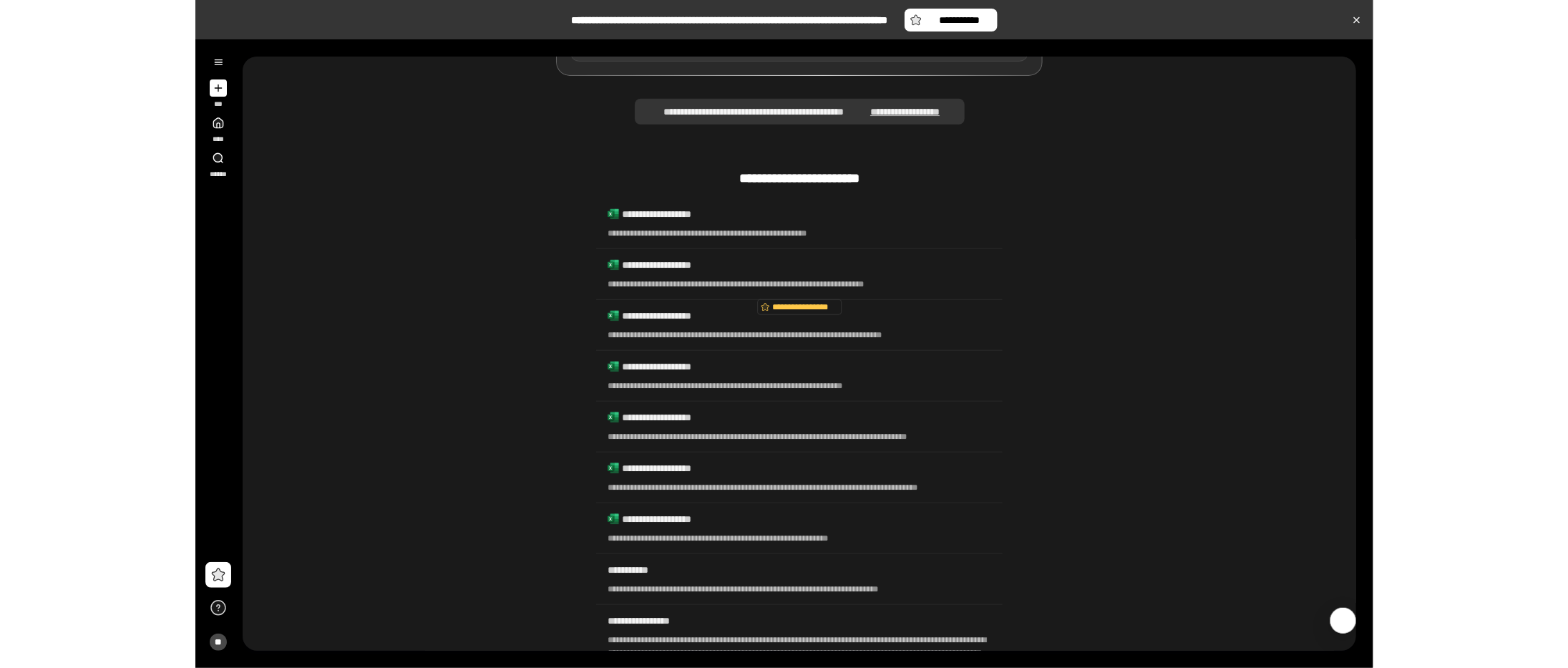 scroll, scrollTop: 325, scrollLeft: 0, axis: vertical 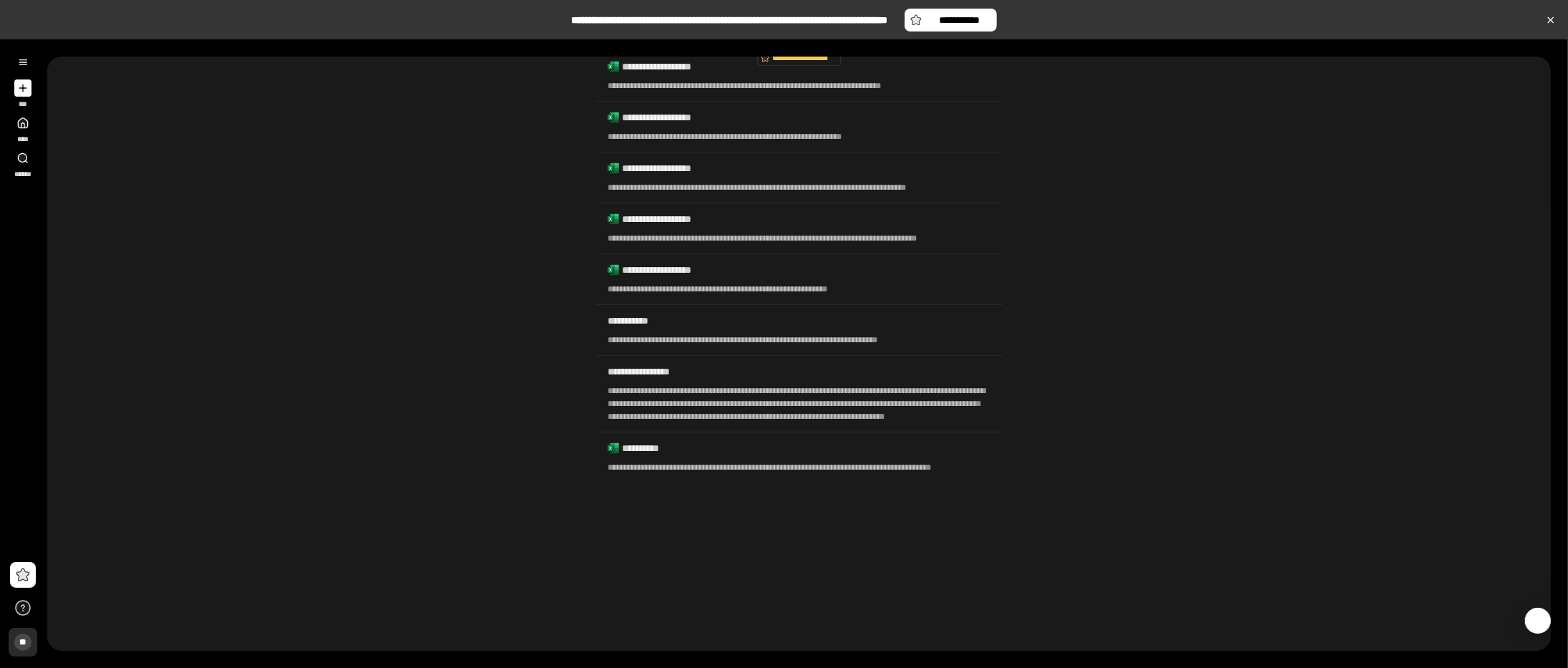 click on "**" at bounding box center [23, 642] 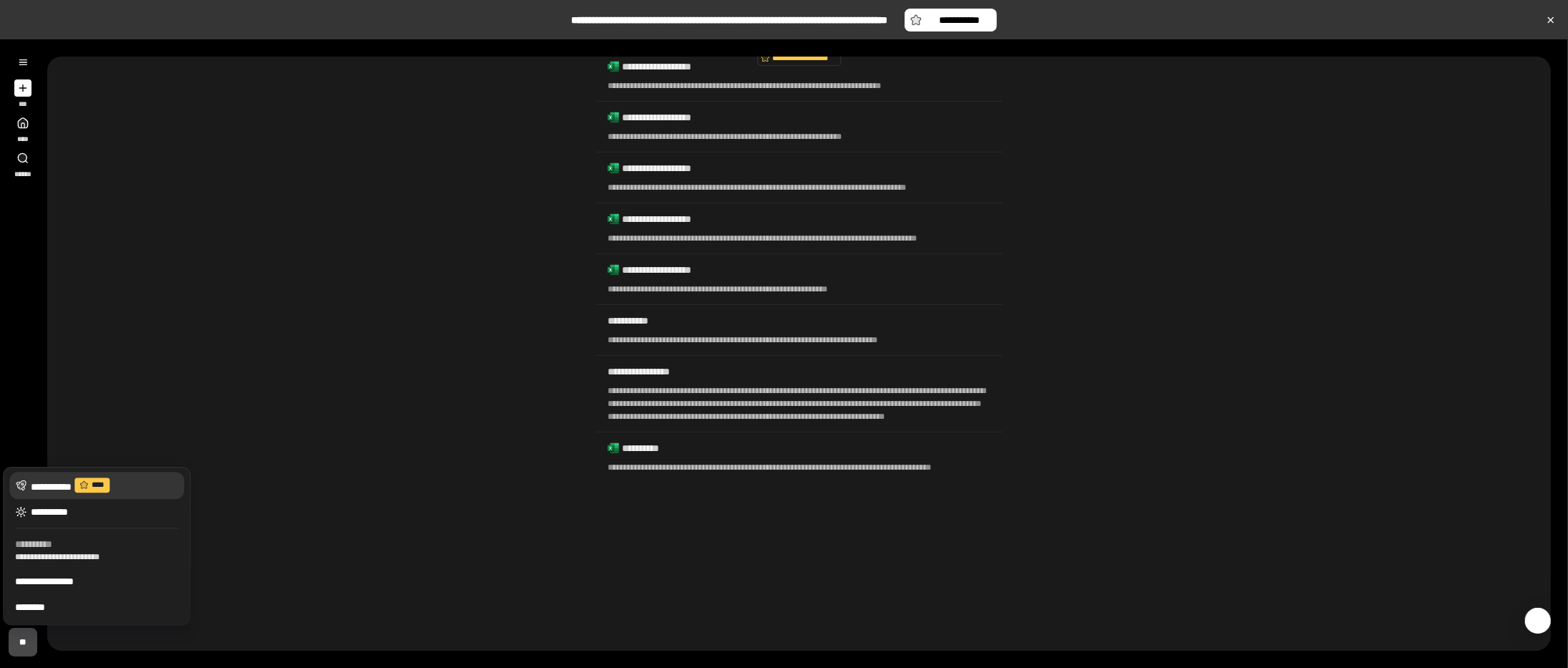 click 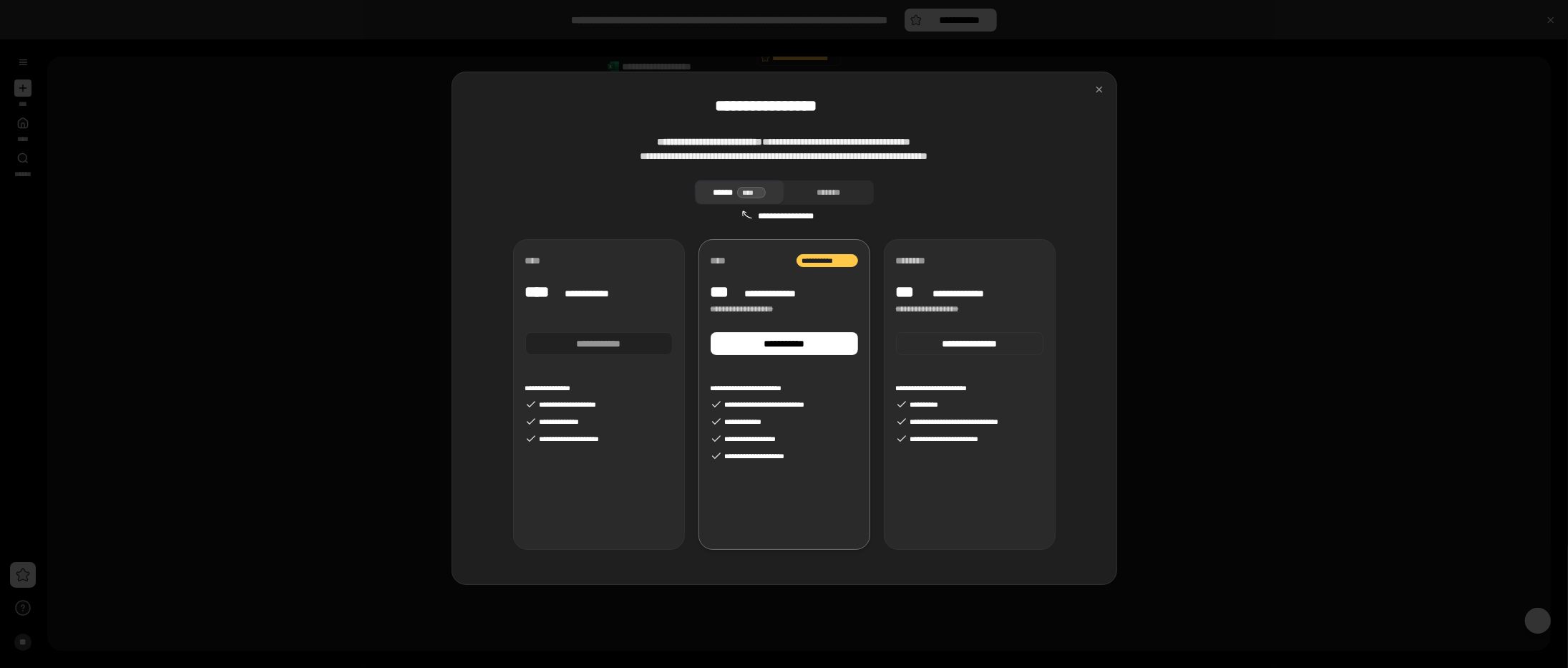 click on "**********" at bounding box center (784, 328) 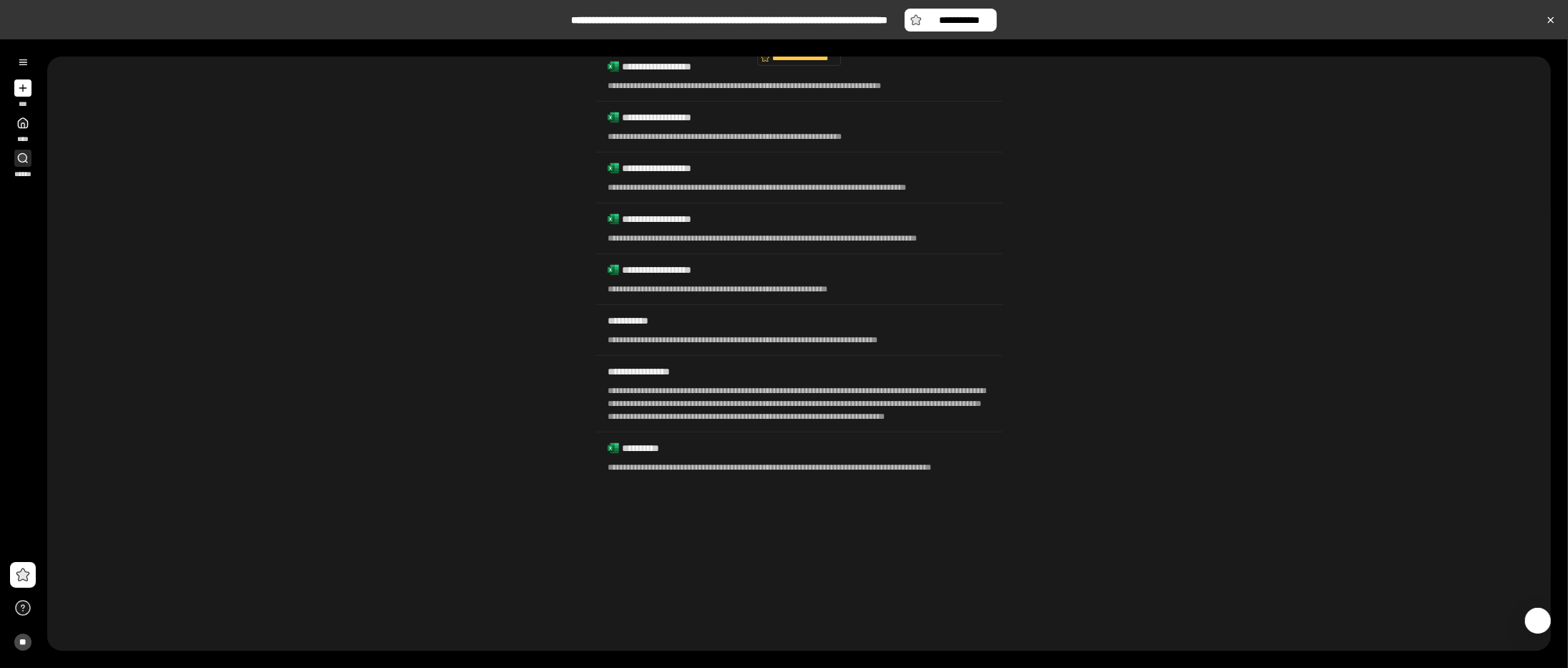 click on "******" at bounding box center [22, 164] 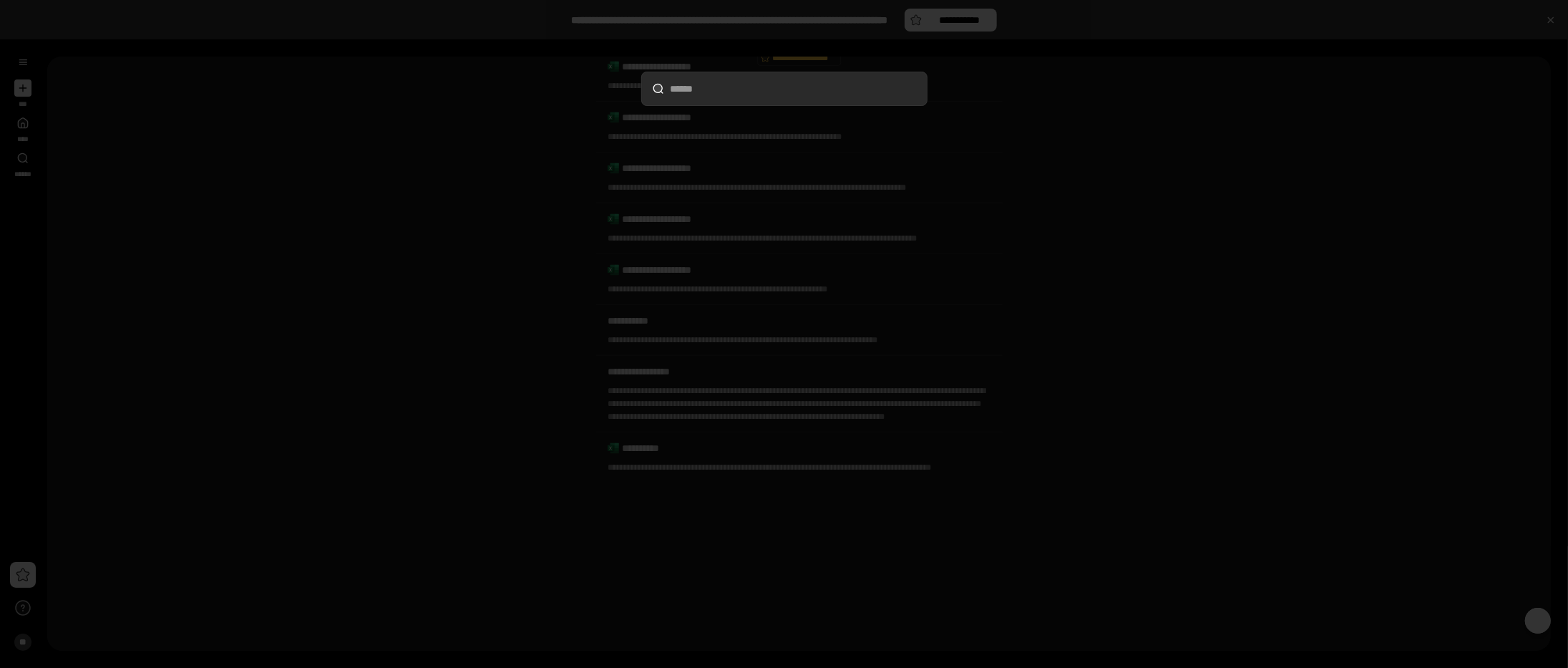 click at bounding box center (784, 334) 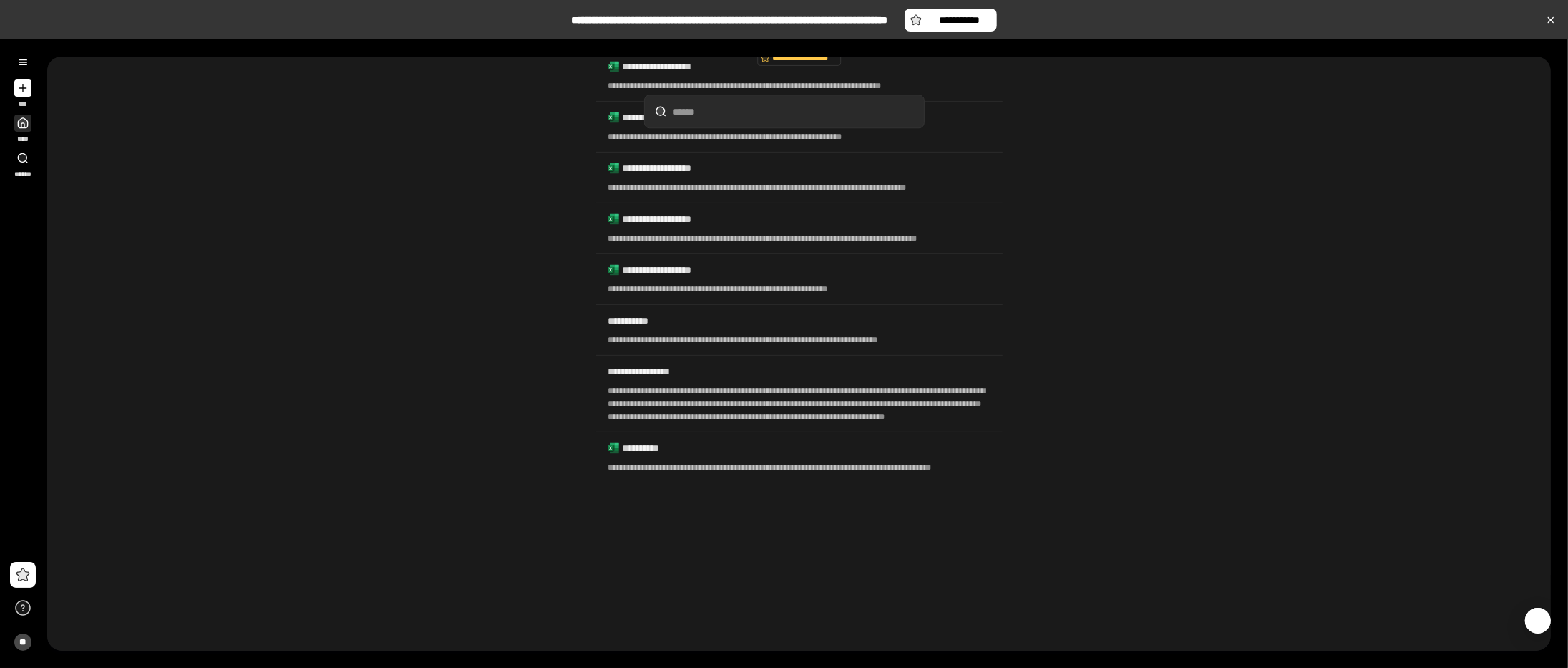 click on "****" at bounding box center [23, 129] 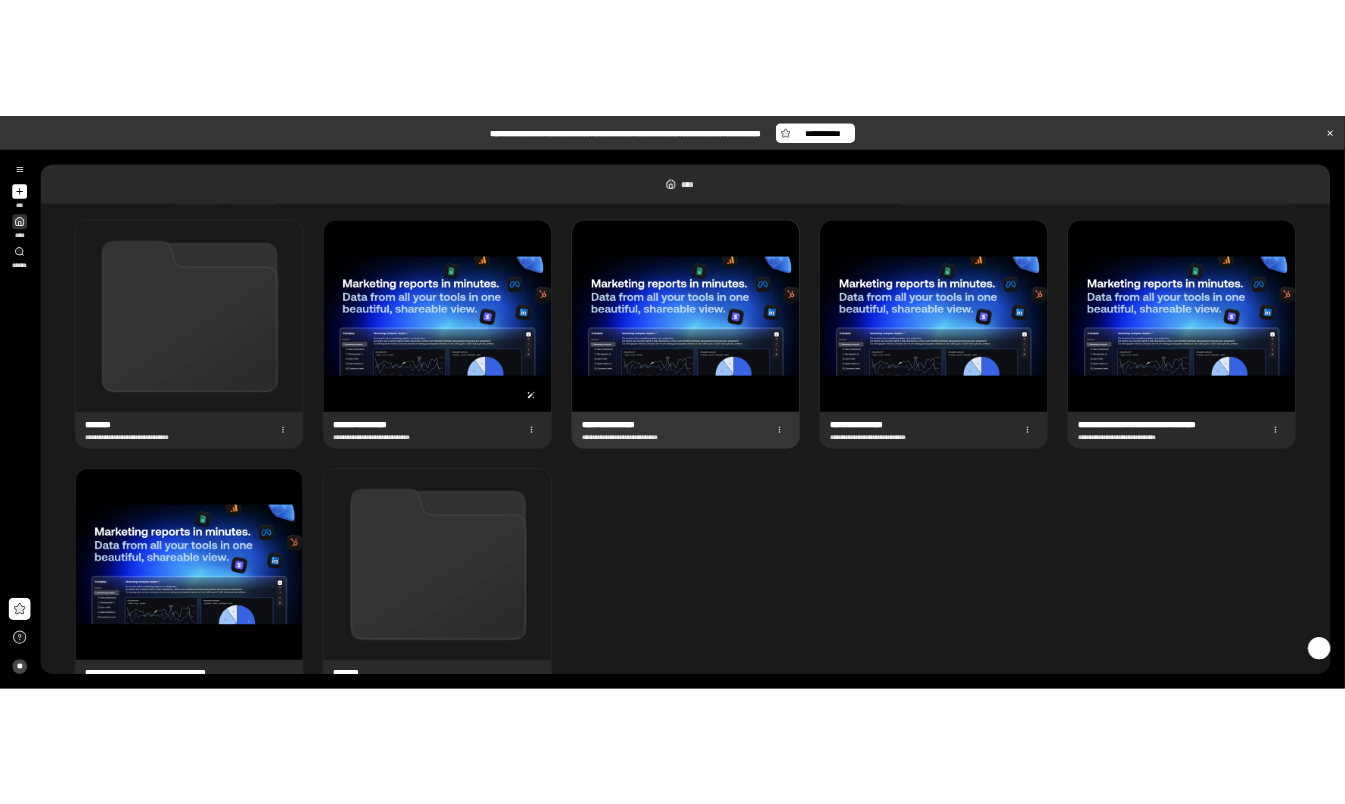 scroll, scrollTop: 0, scrollLeft: 0, axis: both 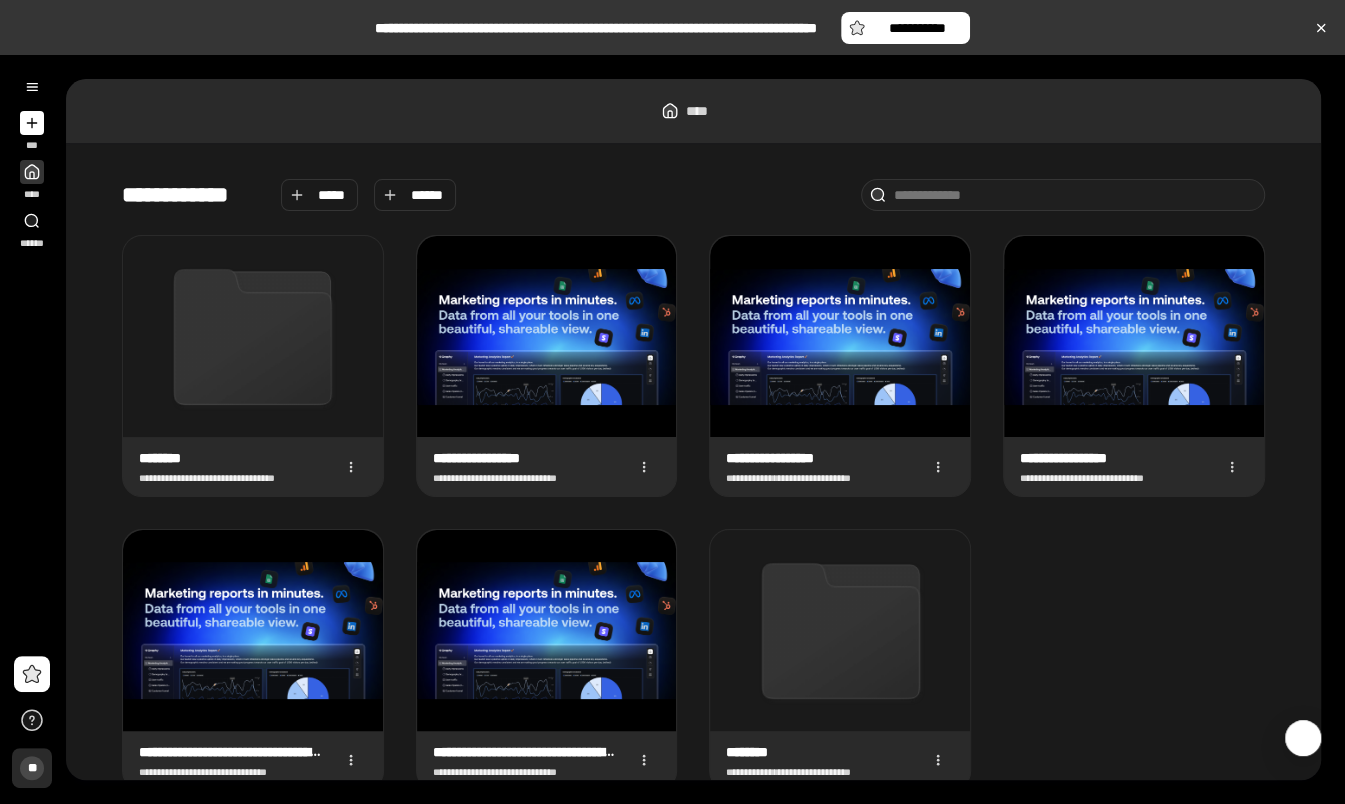 click on "**" at bounding box center [32, 768] 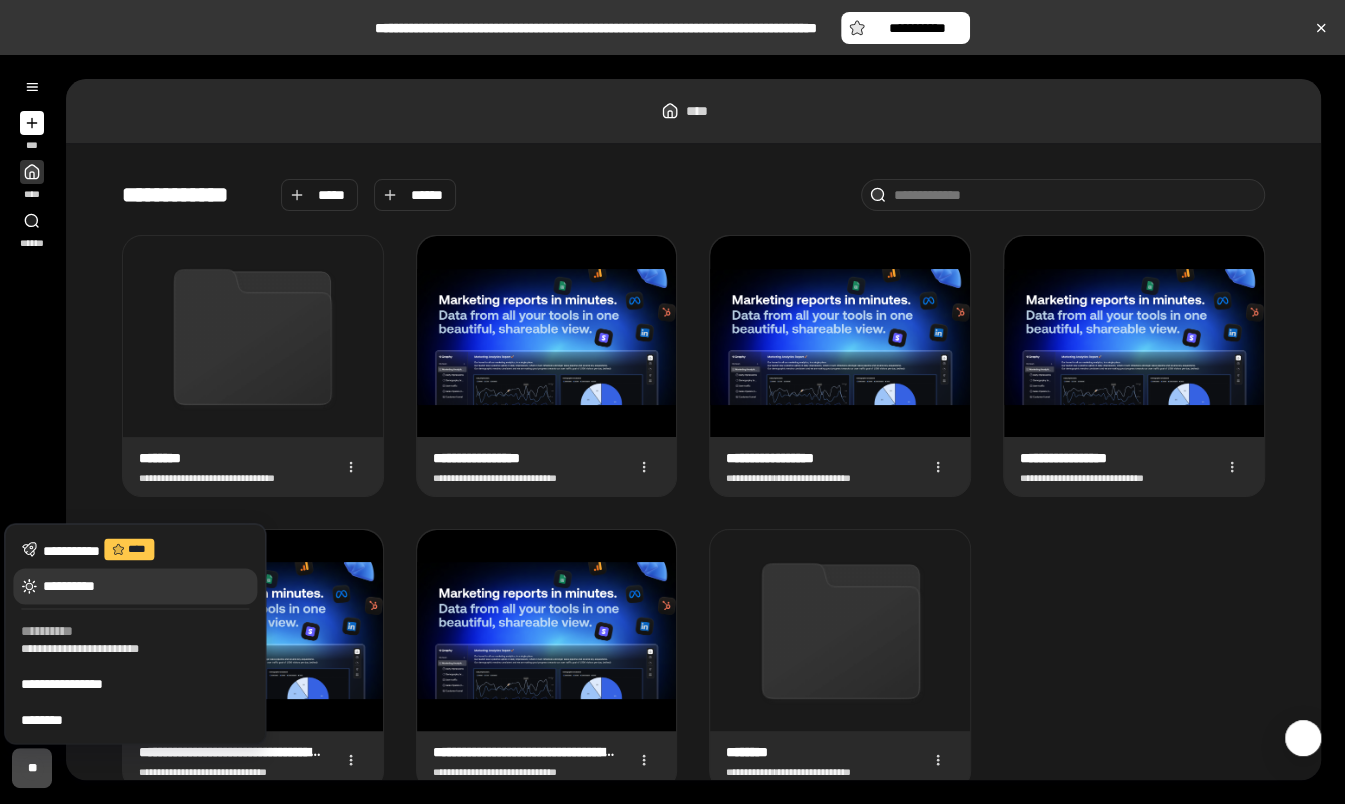 click on "**********" at bounding box center [146, 586] 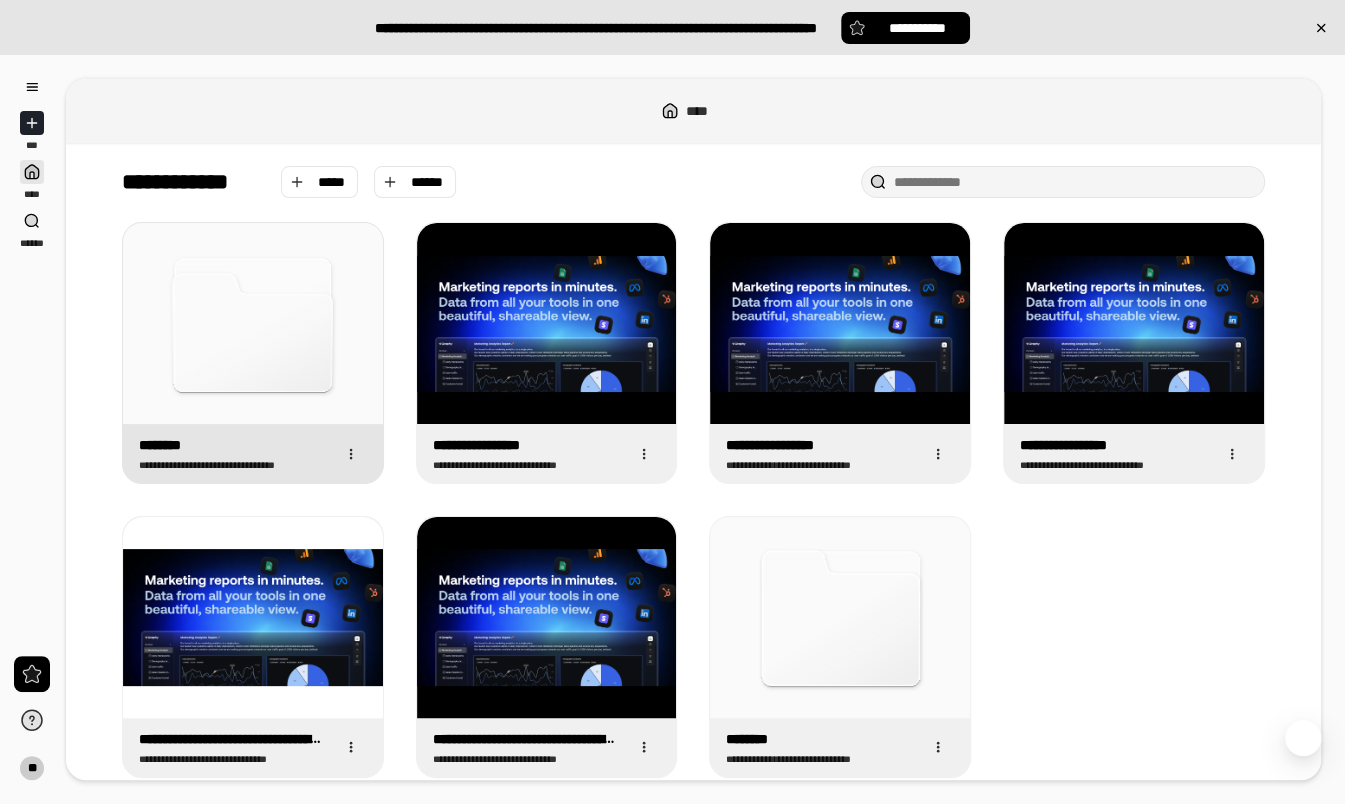 scroll, scrollTop: 0, scrollLeft: 0, axis: both 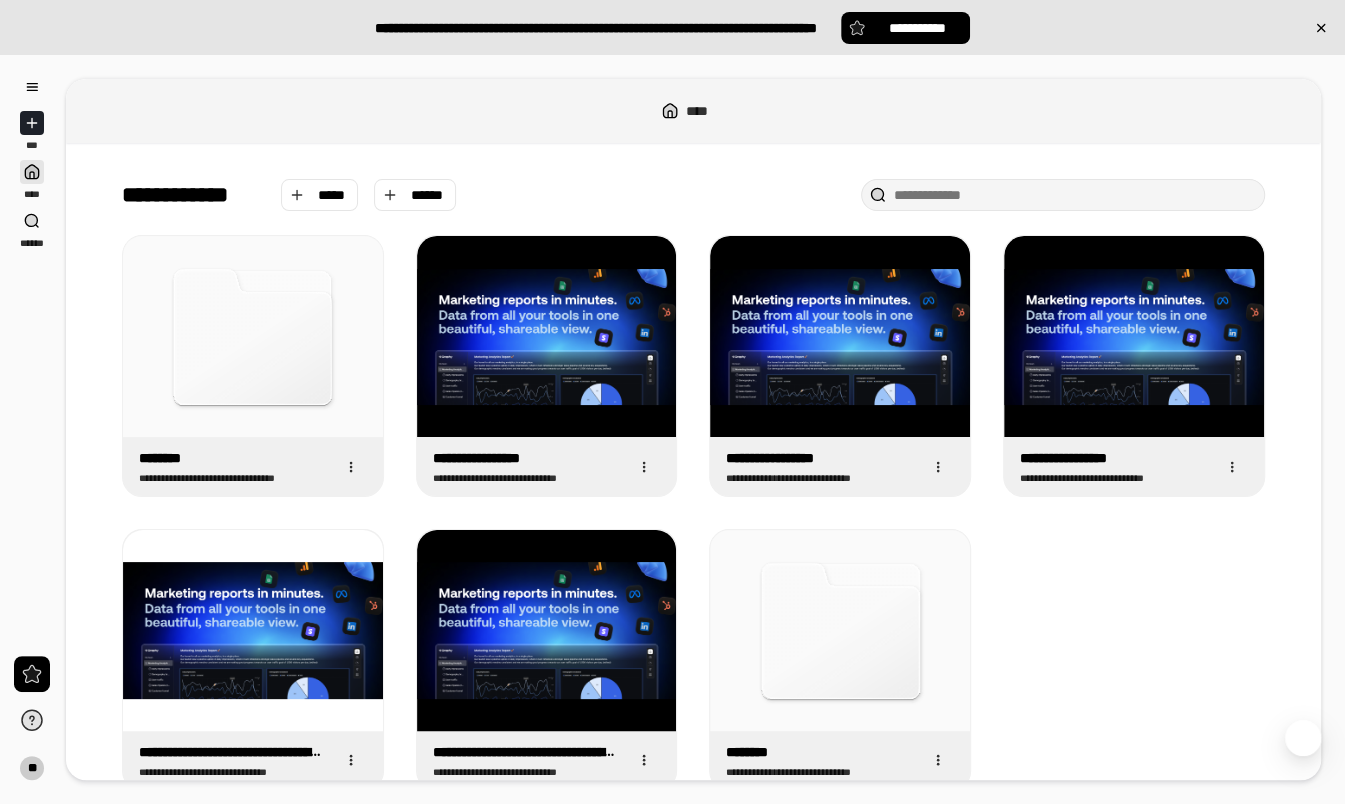 click 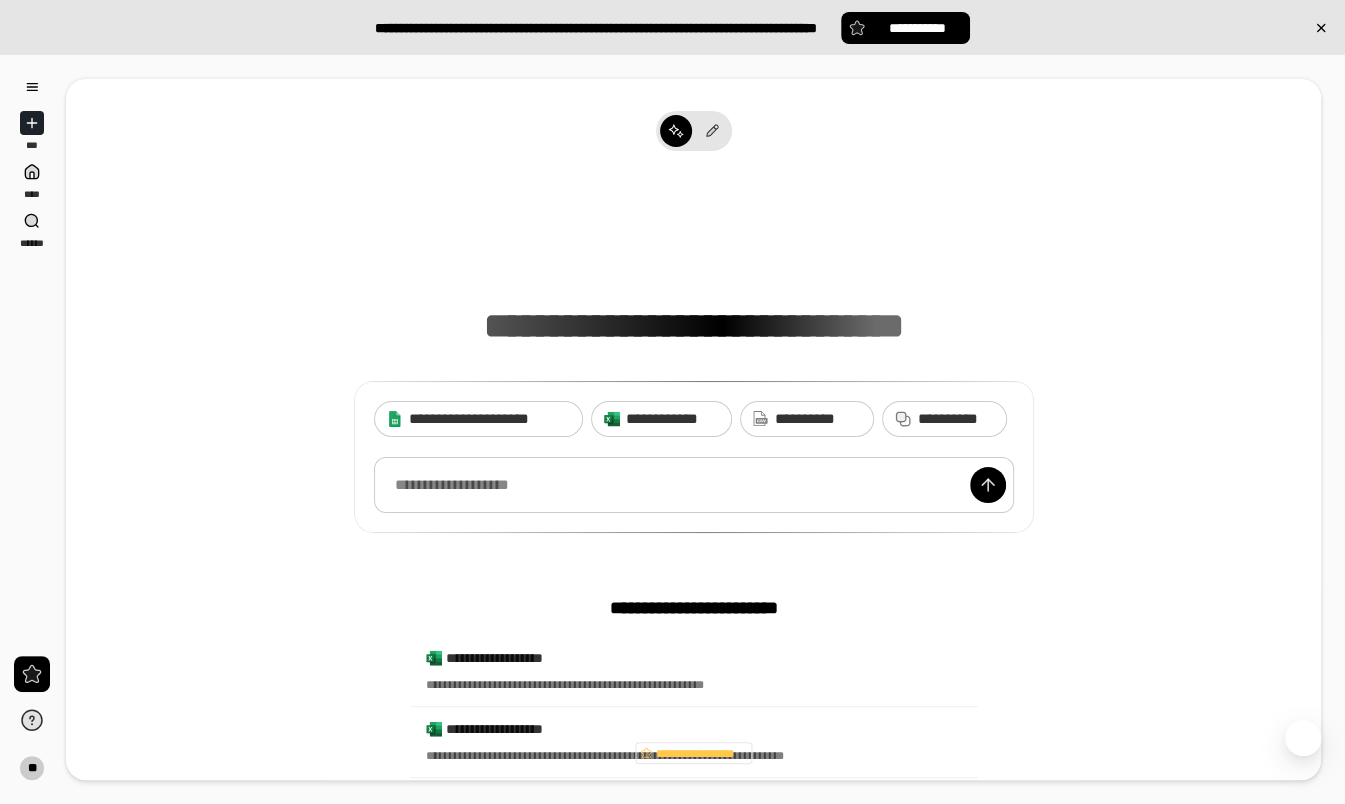 drag, startPoint x: 700, startPoint y: 135, endPoint x: 466, endPoint y: 159, distance: 235.22755 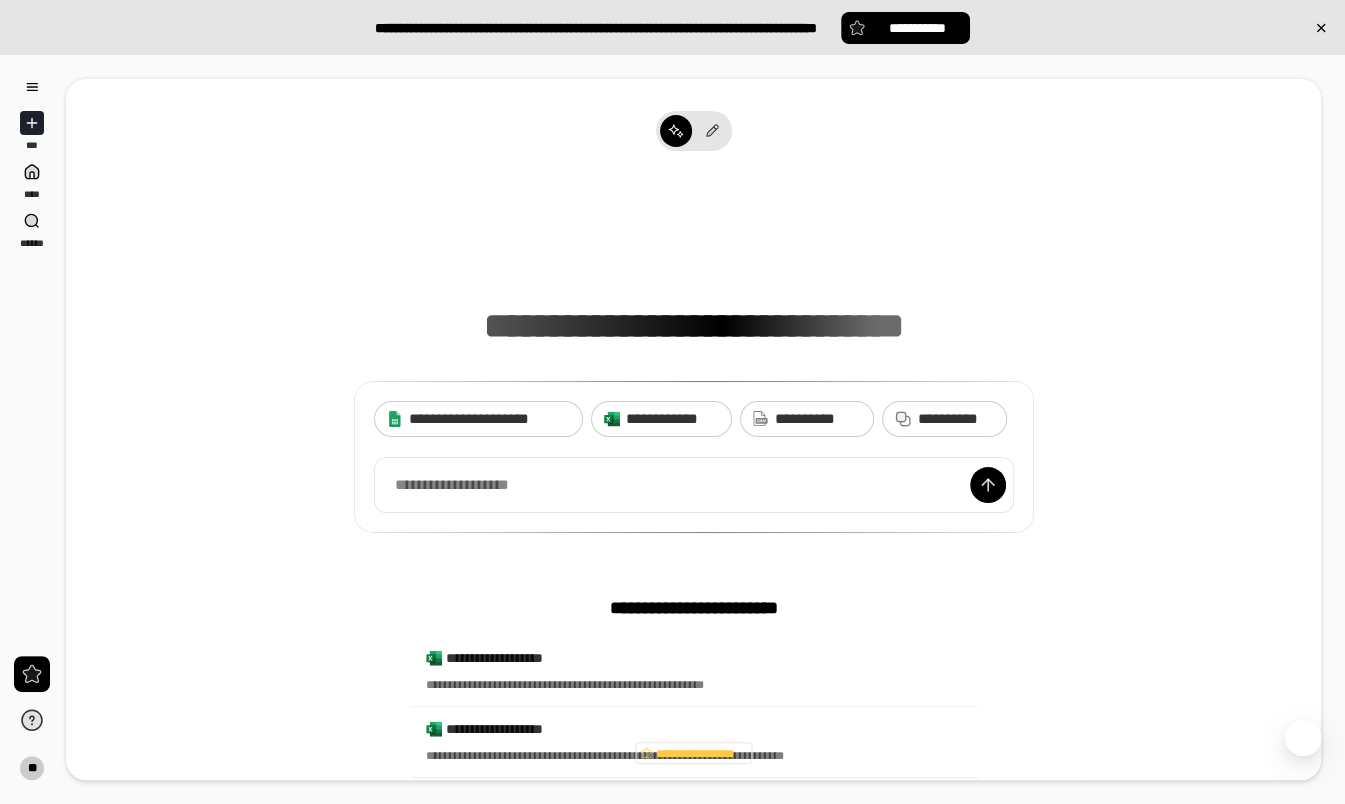 scroll, scrollTop: 14, scrollLeft: 0, axis: vertical 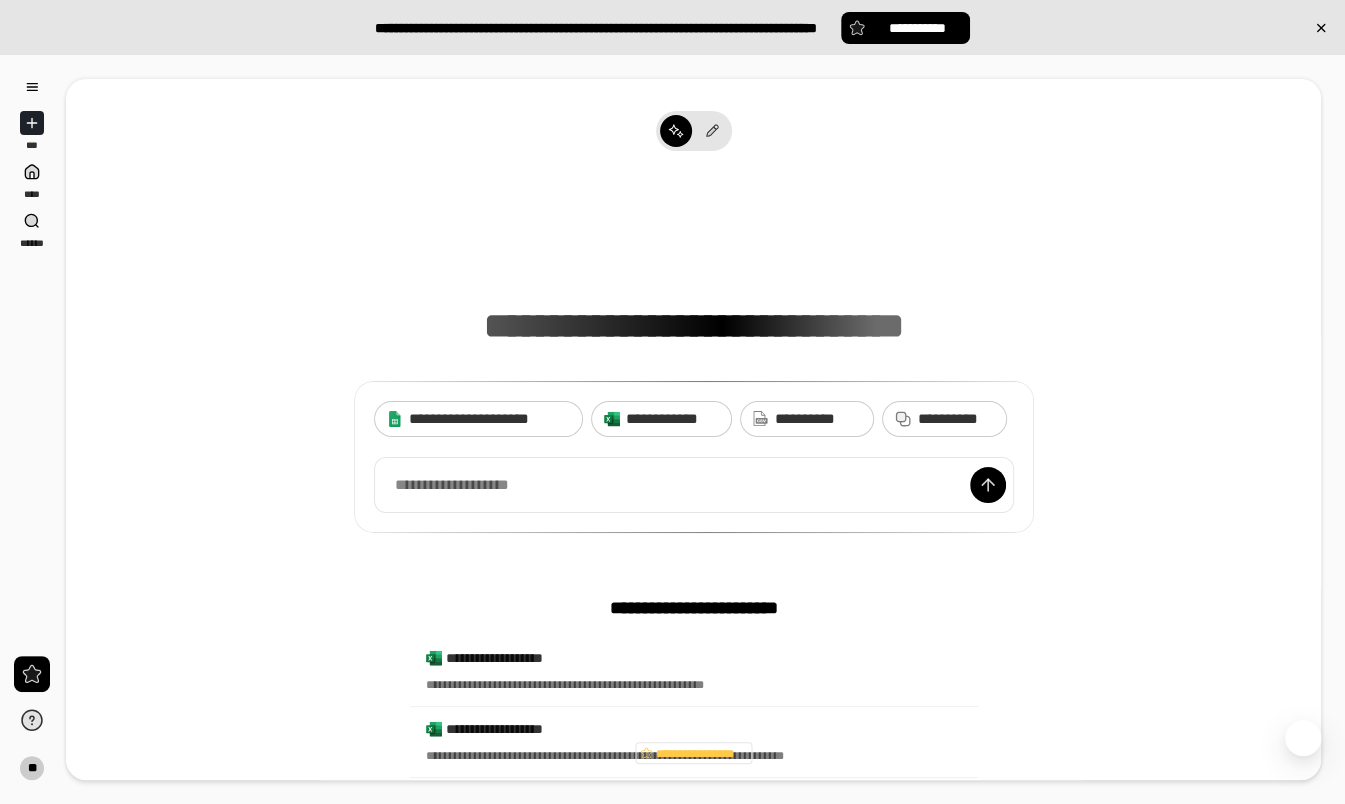 click on "[FIRST] [LAST] [ADDRESS] [PHONE]" at bounding box center [693, 849] 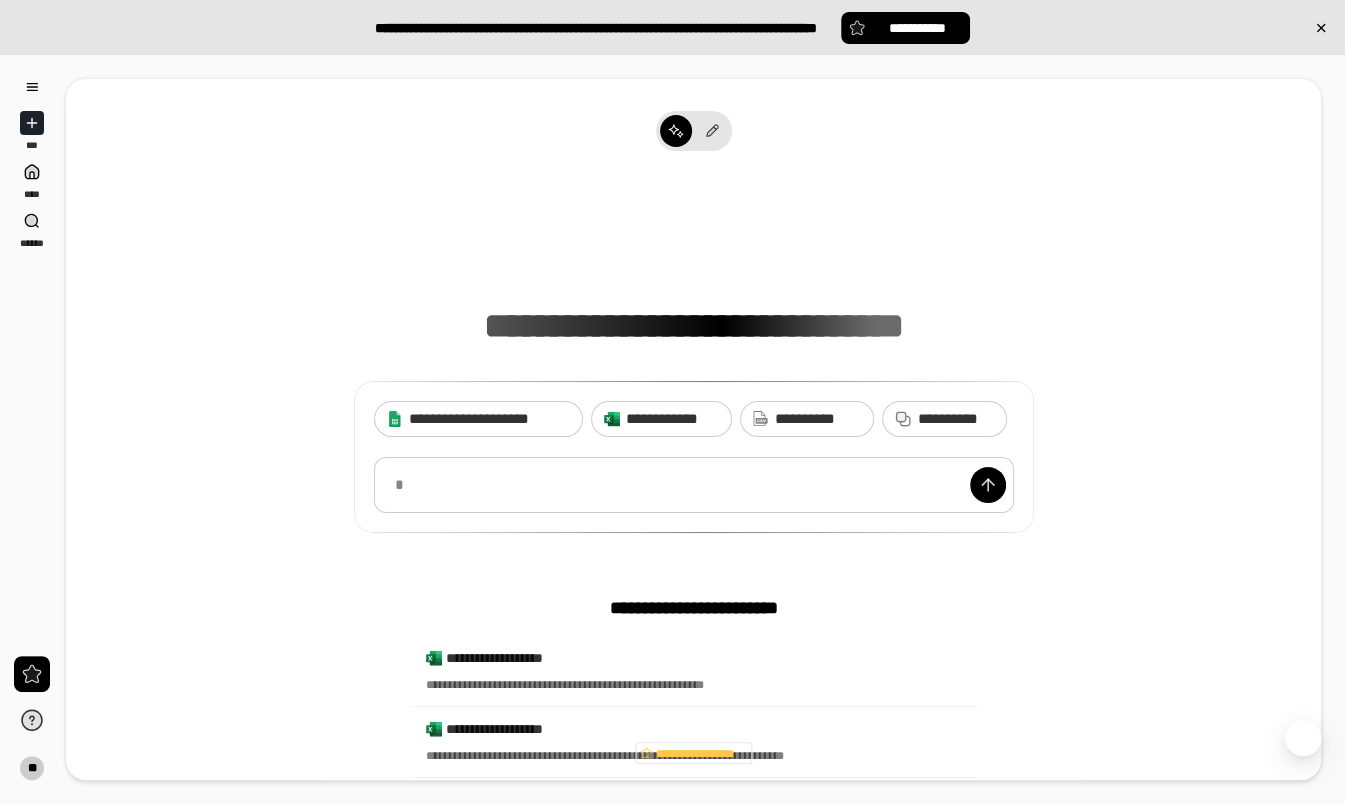 scroll, scrollTop: 272, scrollLeft: 0, axis: vertical 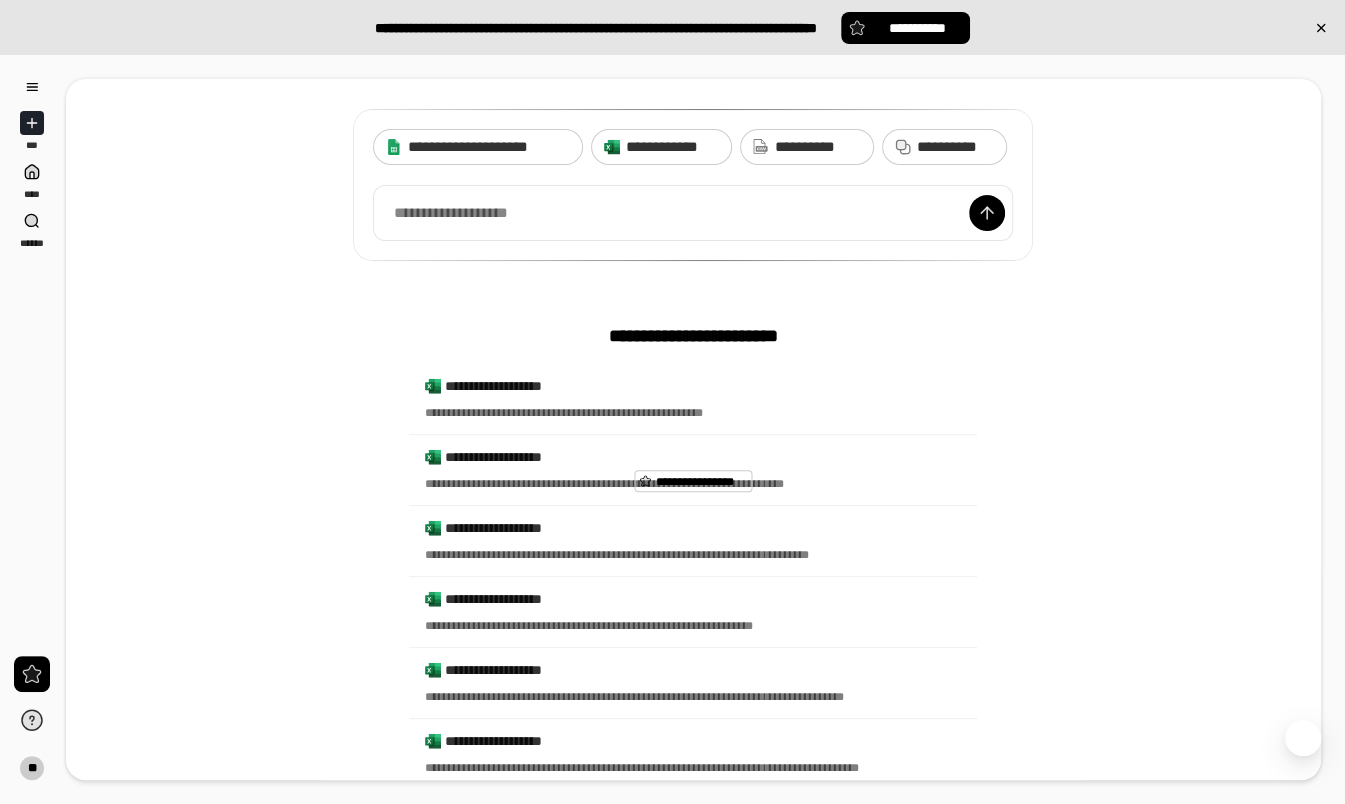 click on "**********" at bounding box center [701, 481] 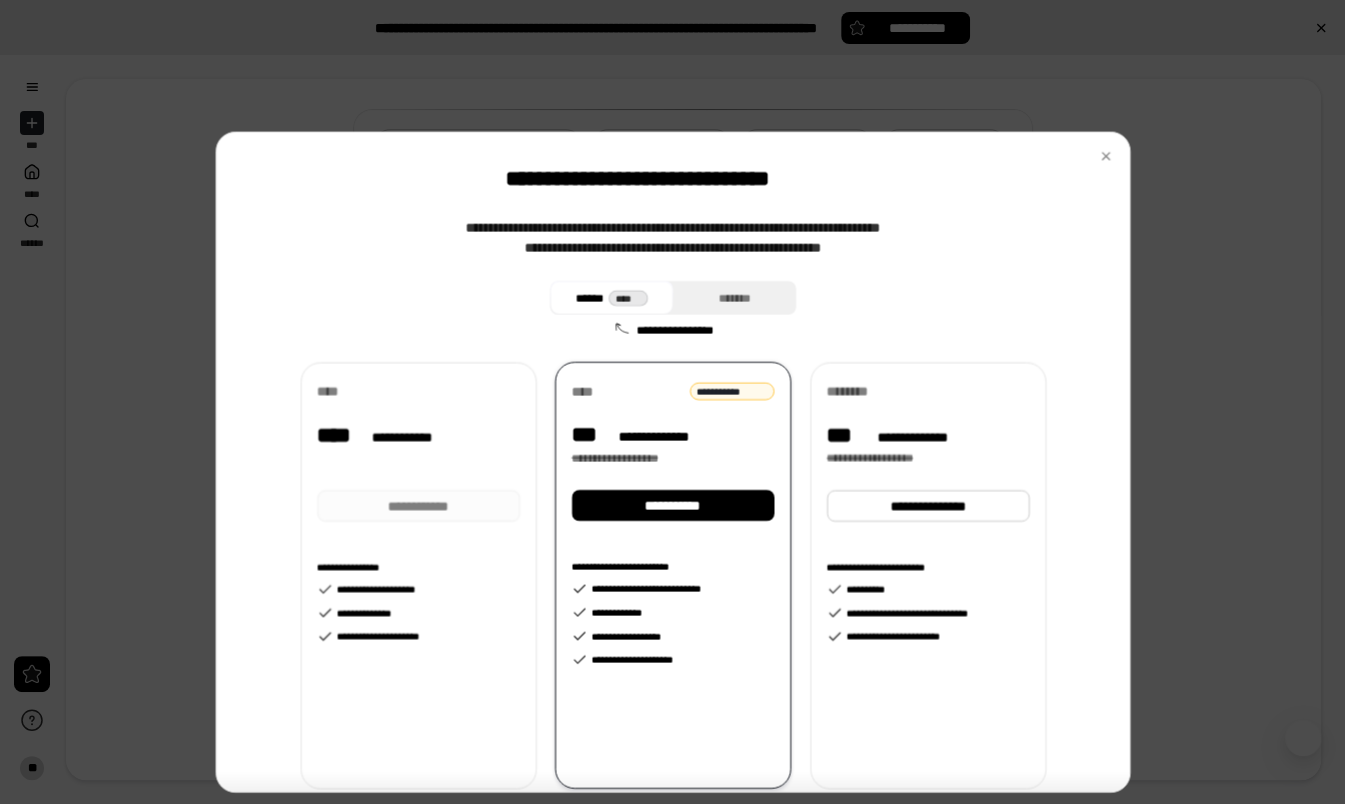 scroll, scrollTop: 0, scrollLeft: 0, axis: both 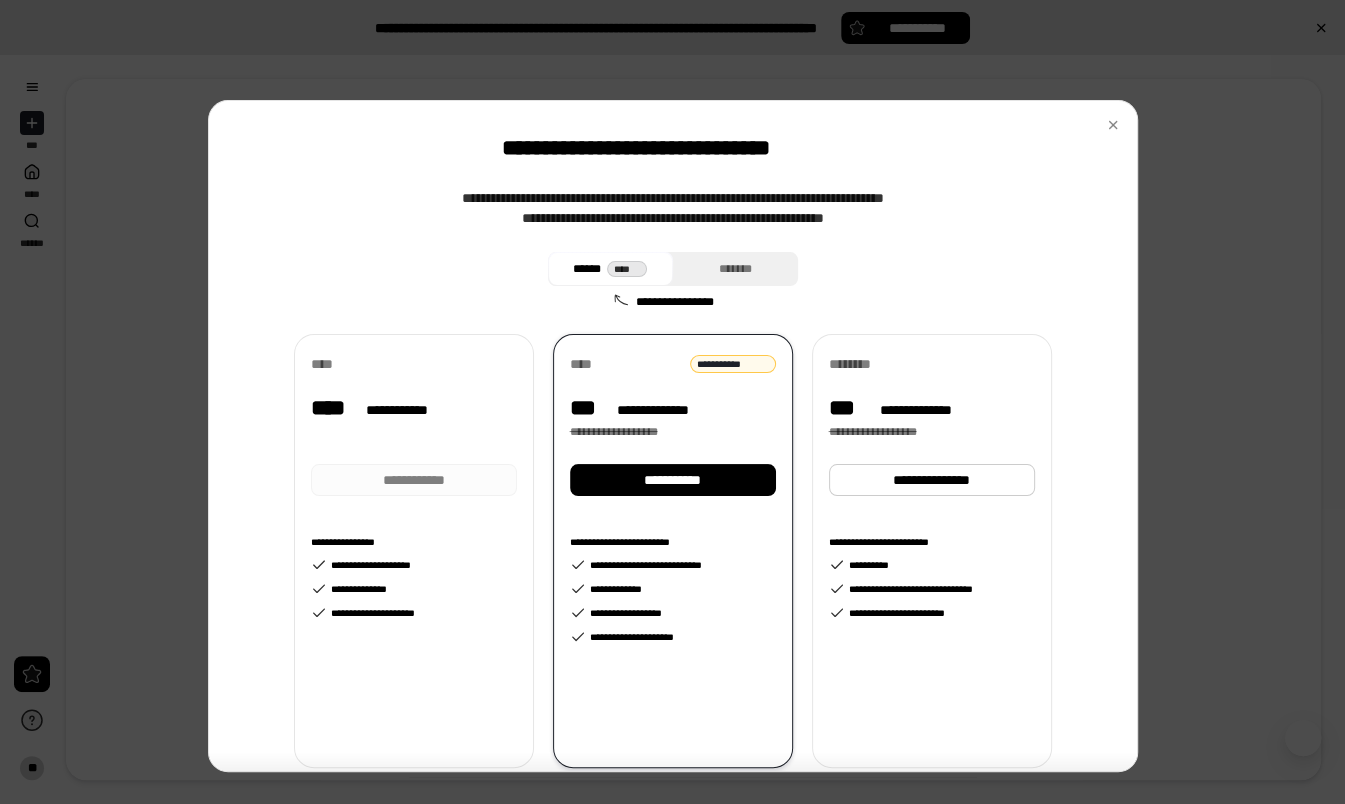 click on "**********" at bounding box center (672, 436) 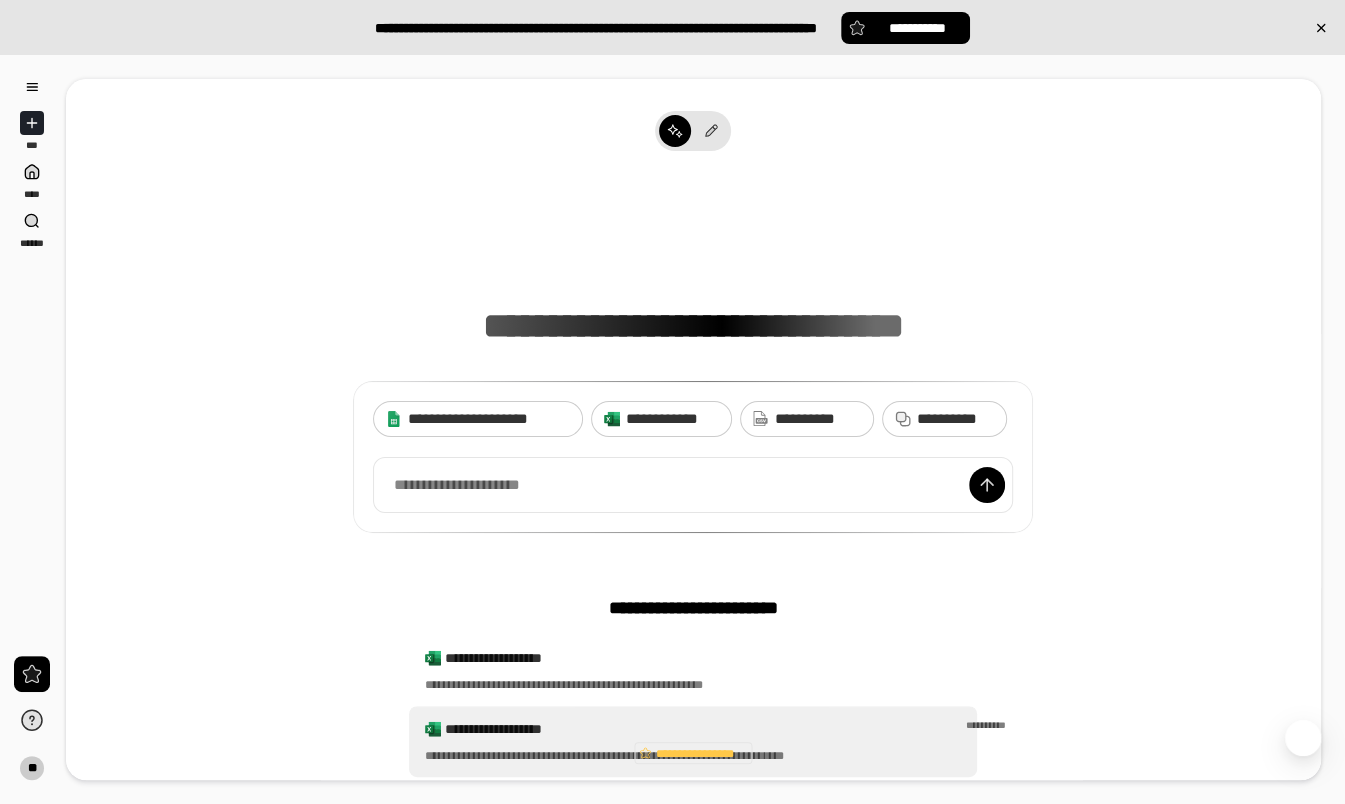 click on "**********" at bounding box center [693, 756] 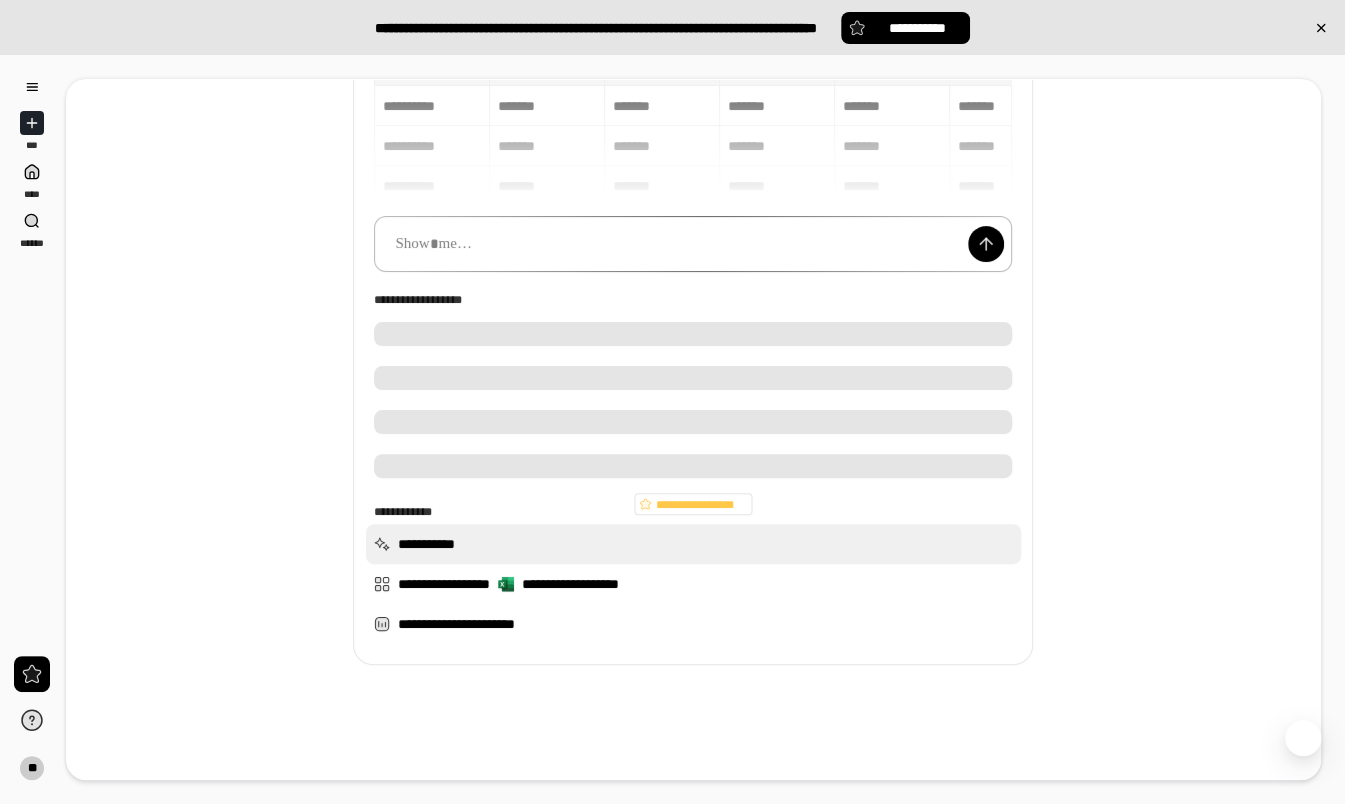 scroll, scrollTop: 253, scrollLeft: 0, axis: vertical 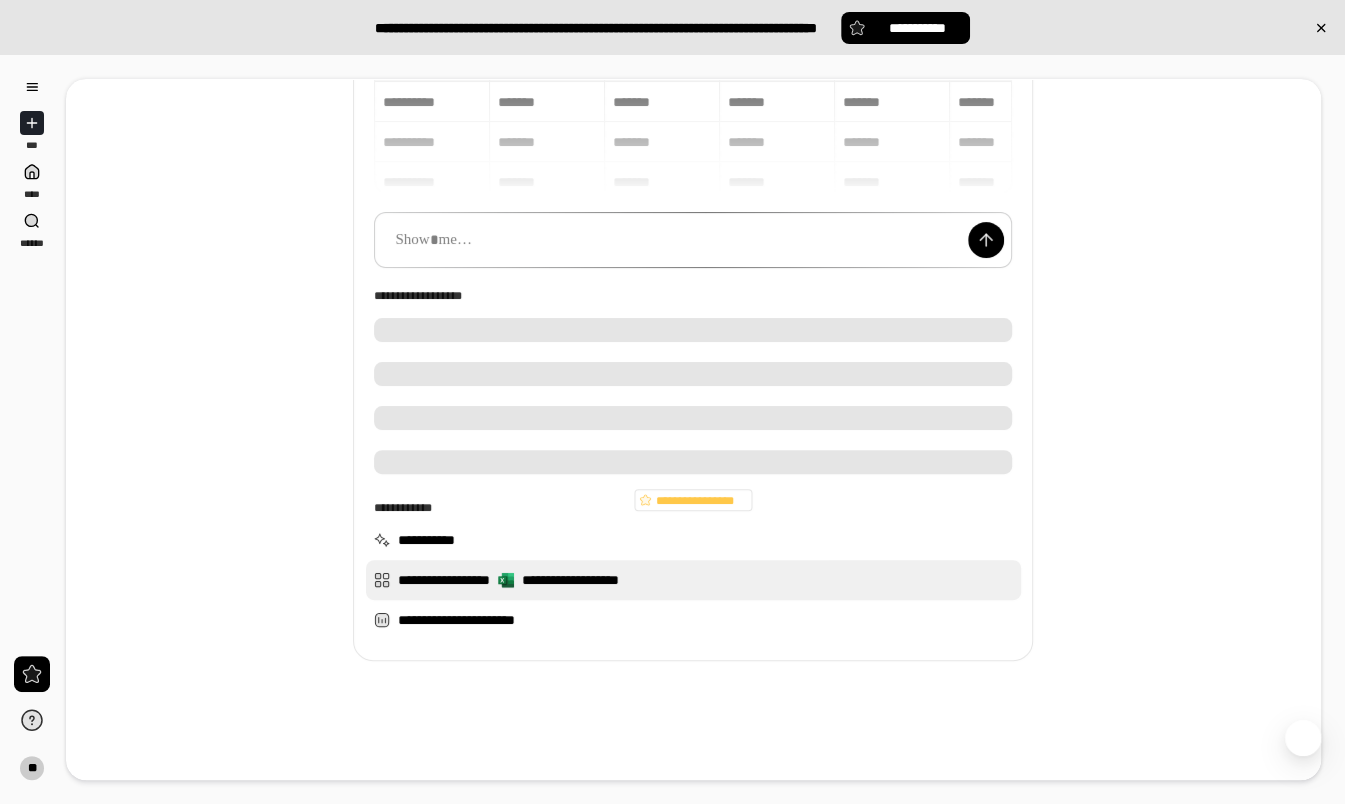 click on "**********" at bounding box center [693, 580] 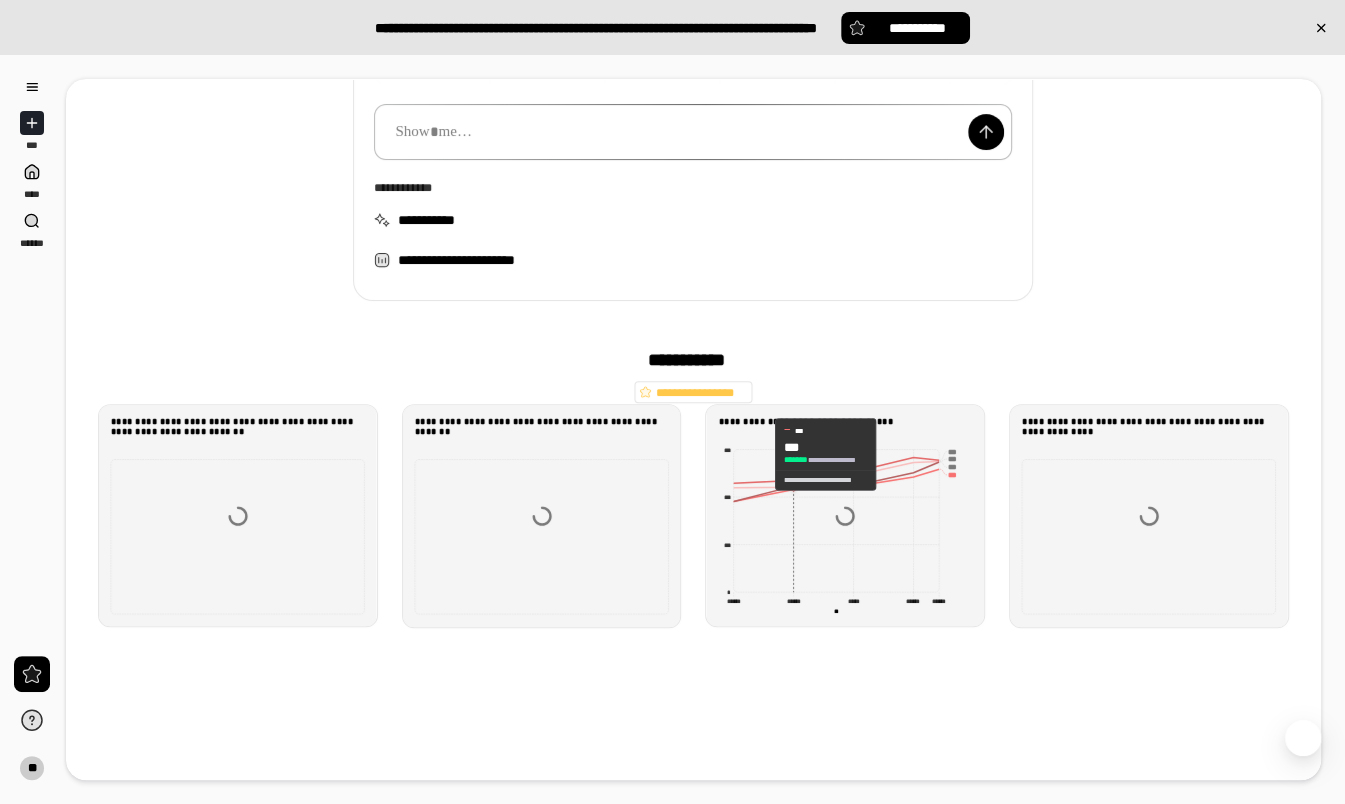 scroll, scrollTop: 263, scrollLeft: 0, axis: vertical 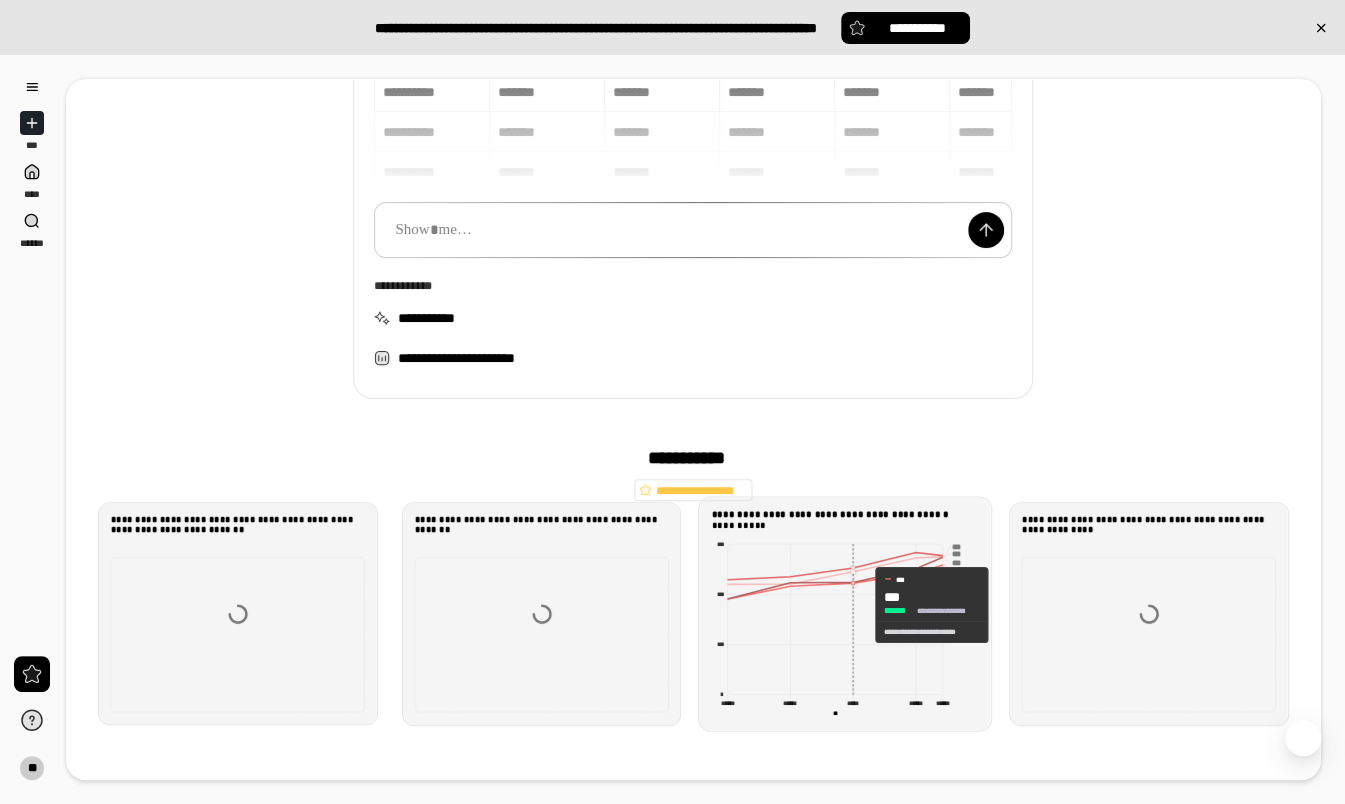click 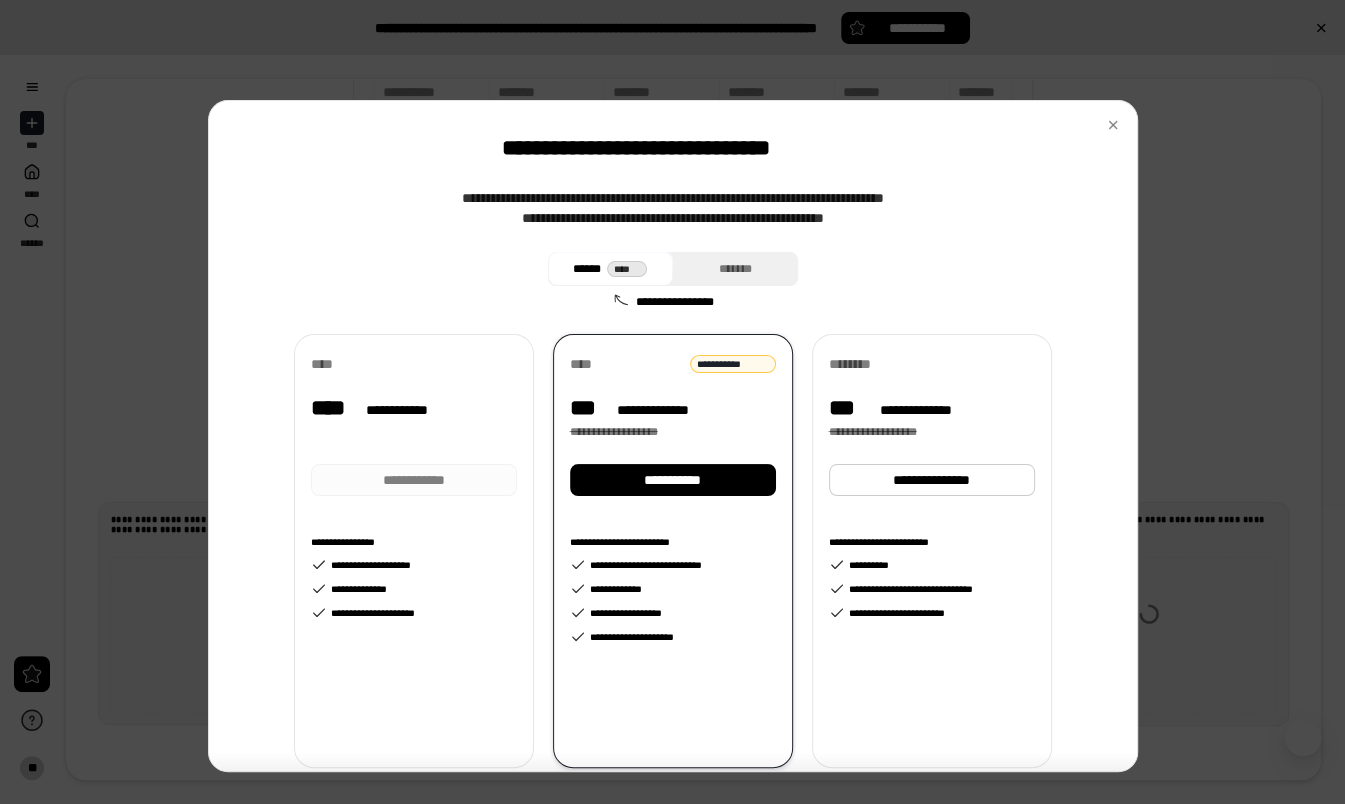 click on "**********" at bounding box center [673, 436] 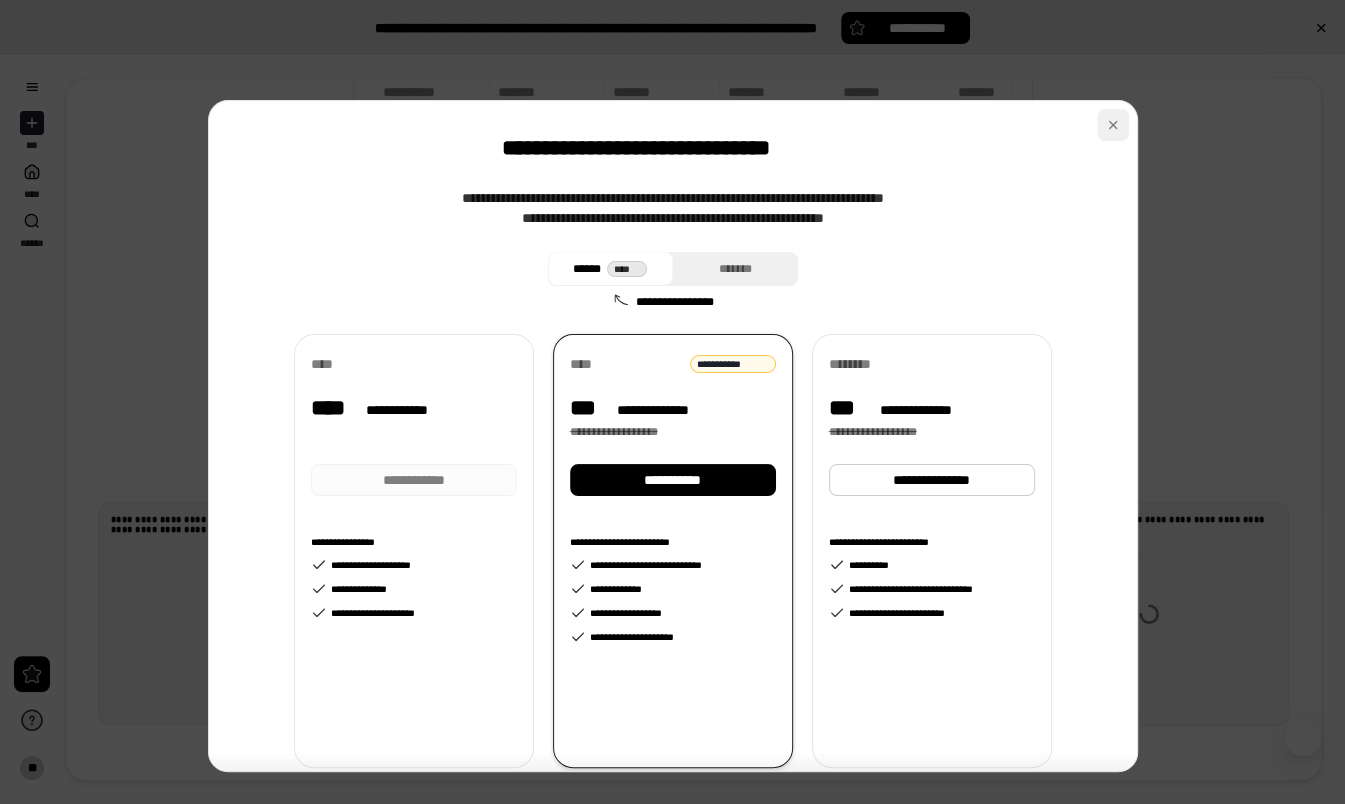 click at bounding box center (1113, 125) 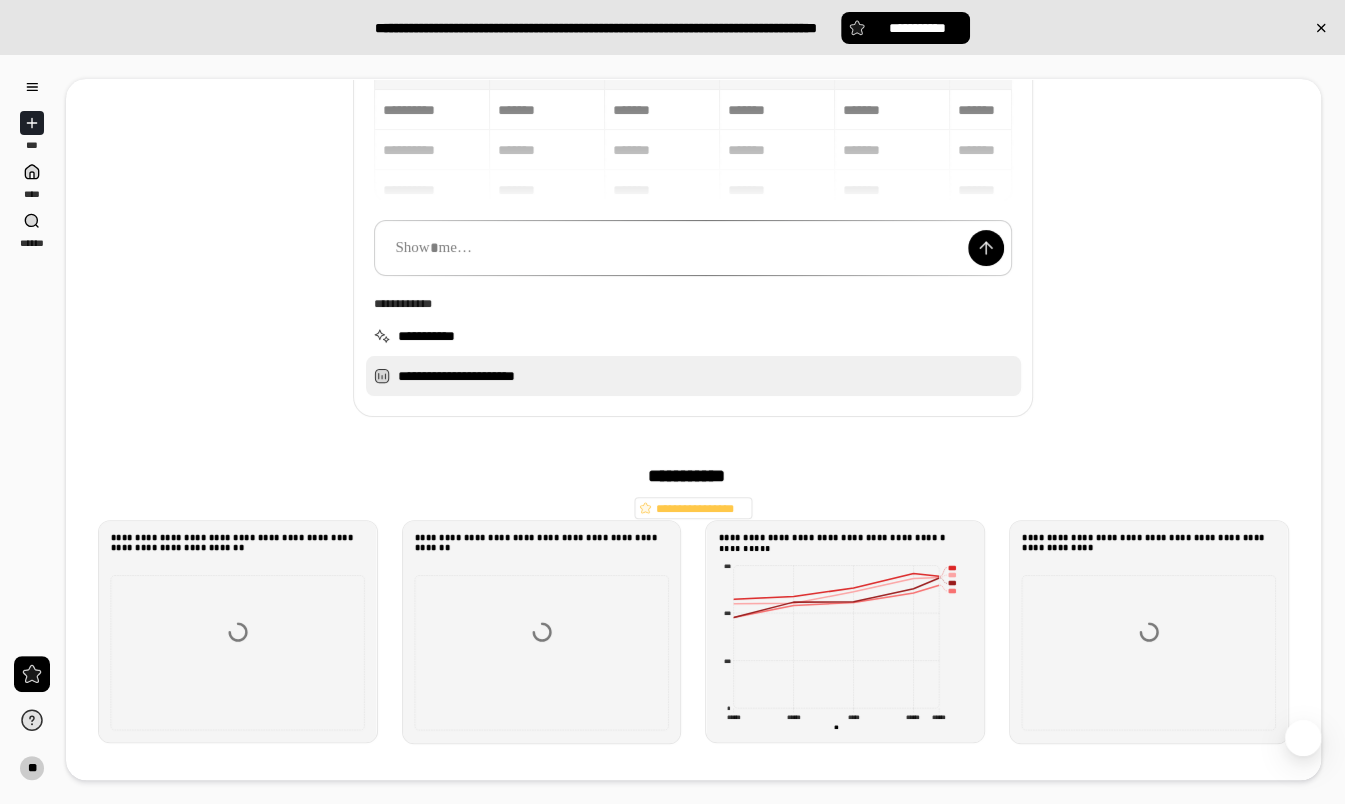 scroll, scrollTop: 272, scrollLeft: 0, axis: vertical 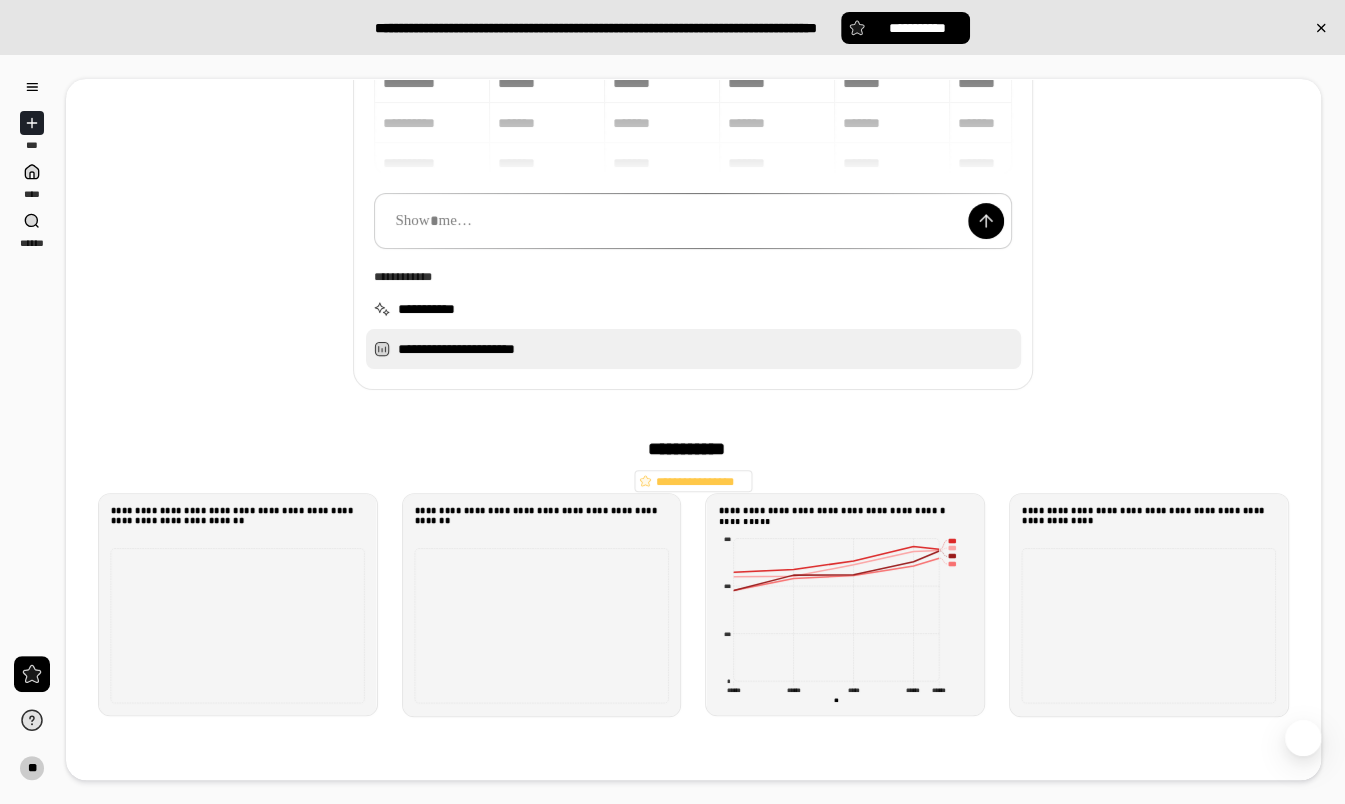 click on "**********" at bounding box center [693, 349] 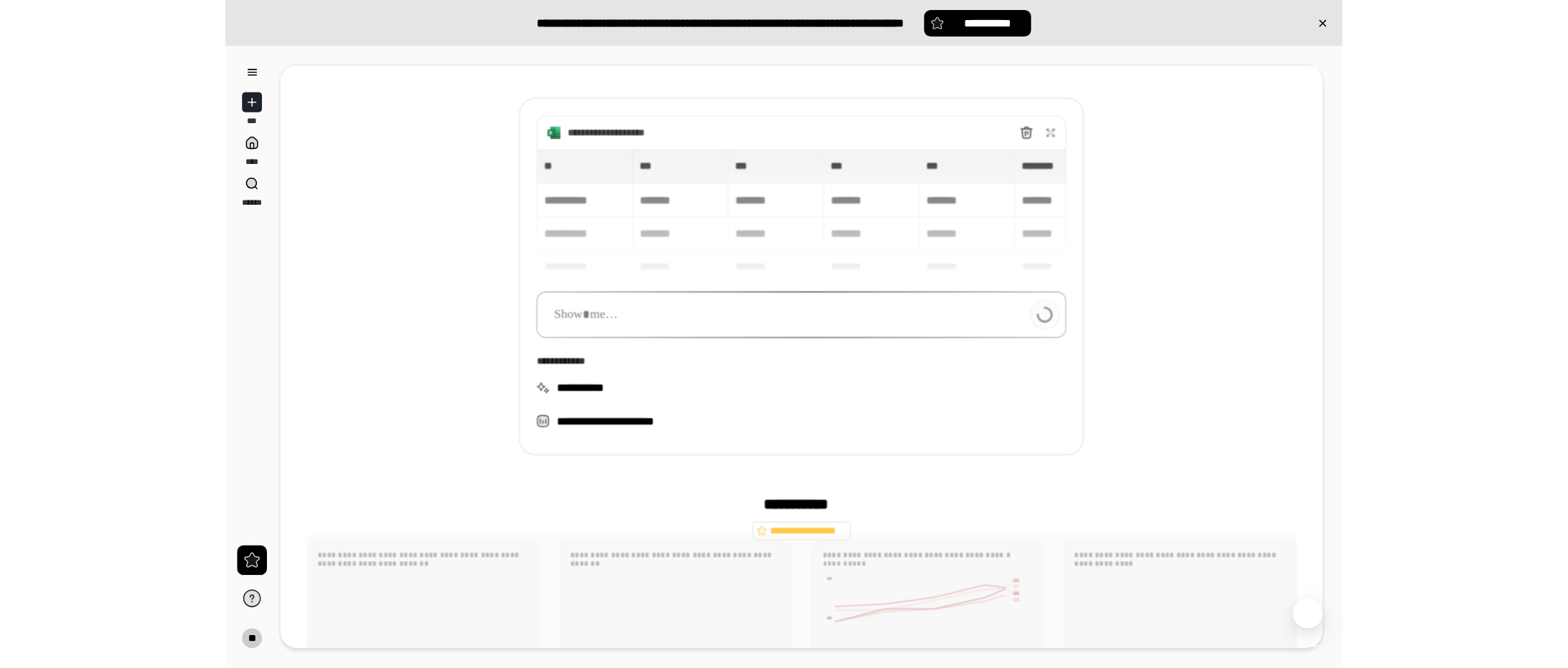 scroll, scrollTop: 0, scrollLeft: 0, axis: both 